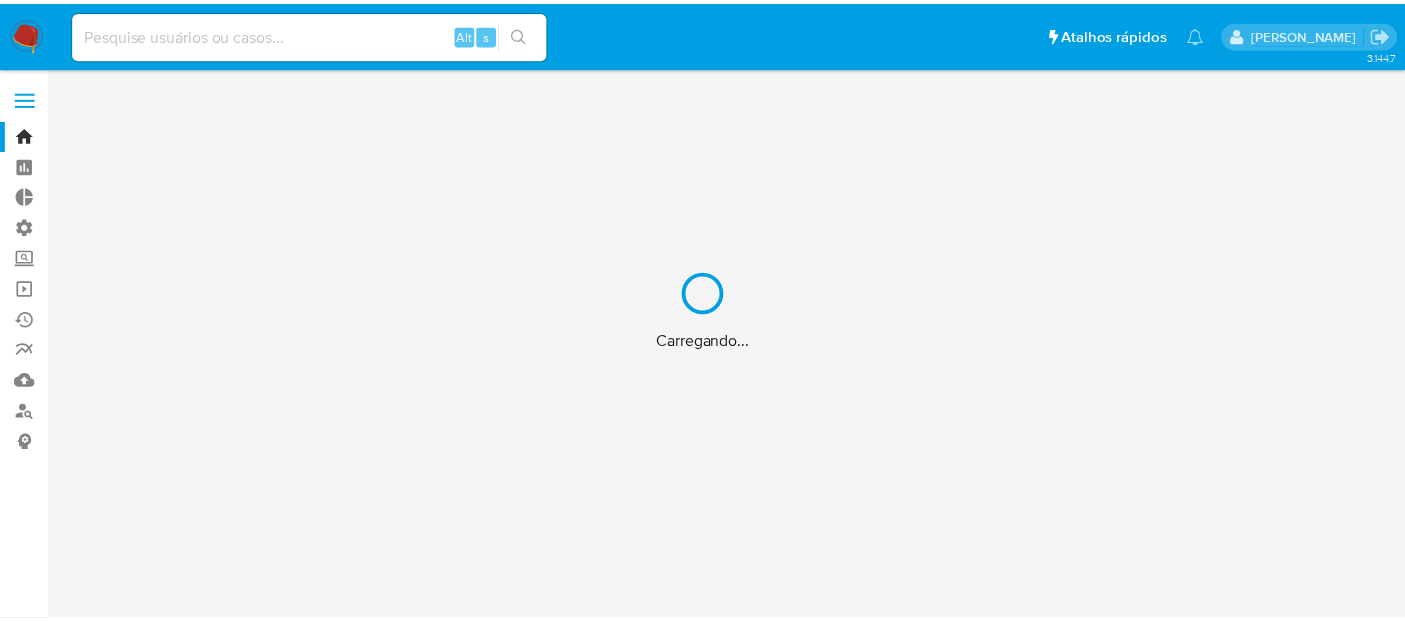 scroll, scrollTop: 0, scrollLeft: 0, axis: both 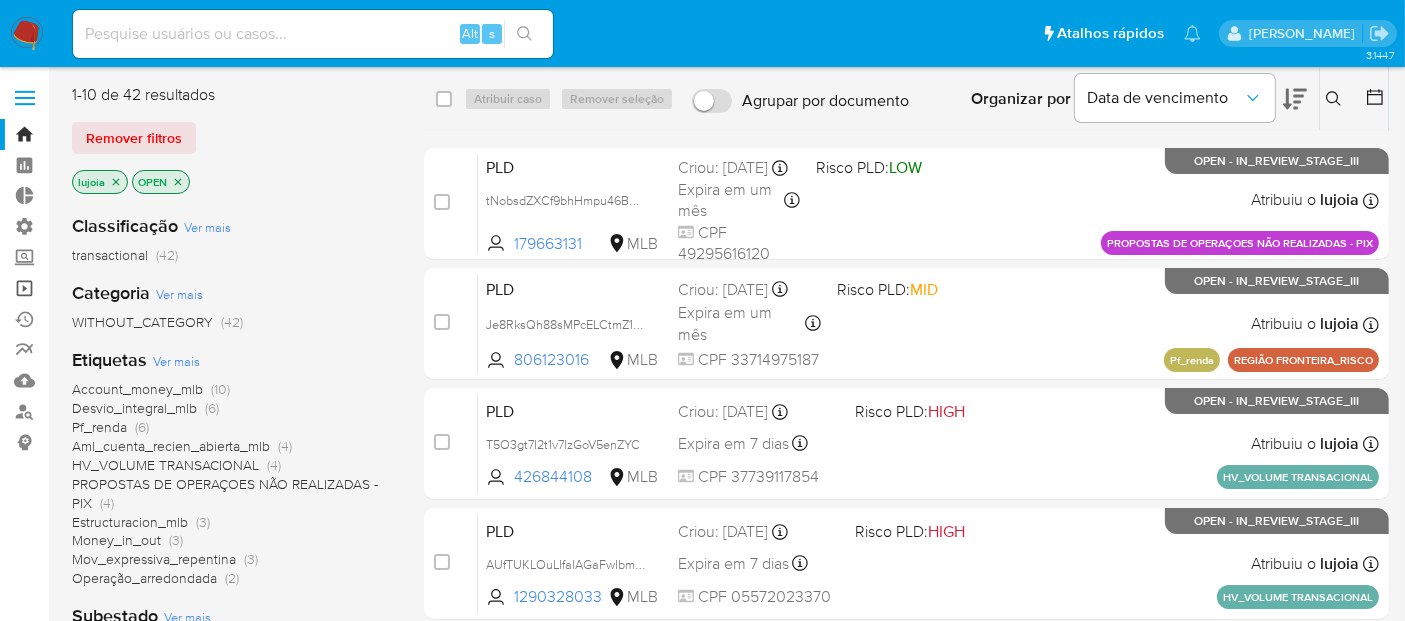 click on "Operações em massa" at bounding box center (119, 288) 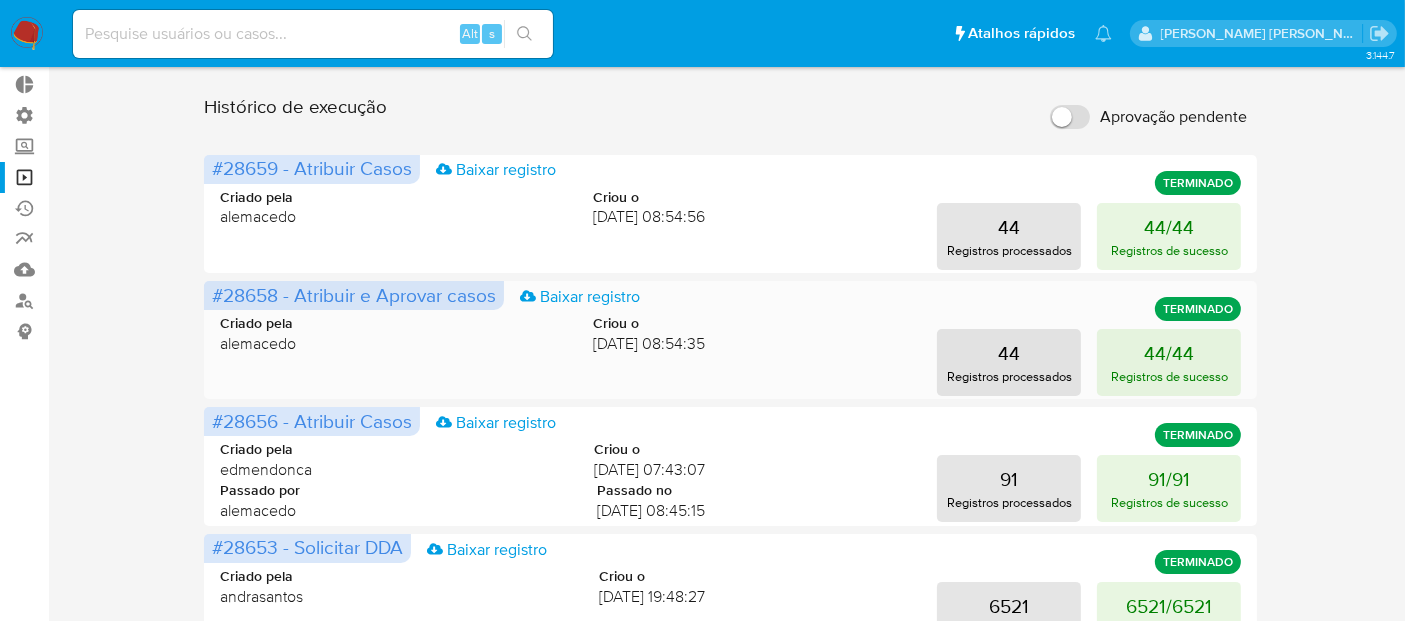 scroll, scrollTop: 0, scrollLeft: 0, axis: both 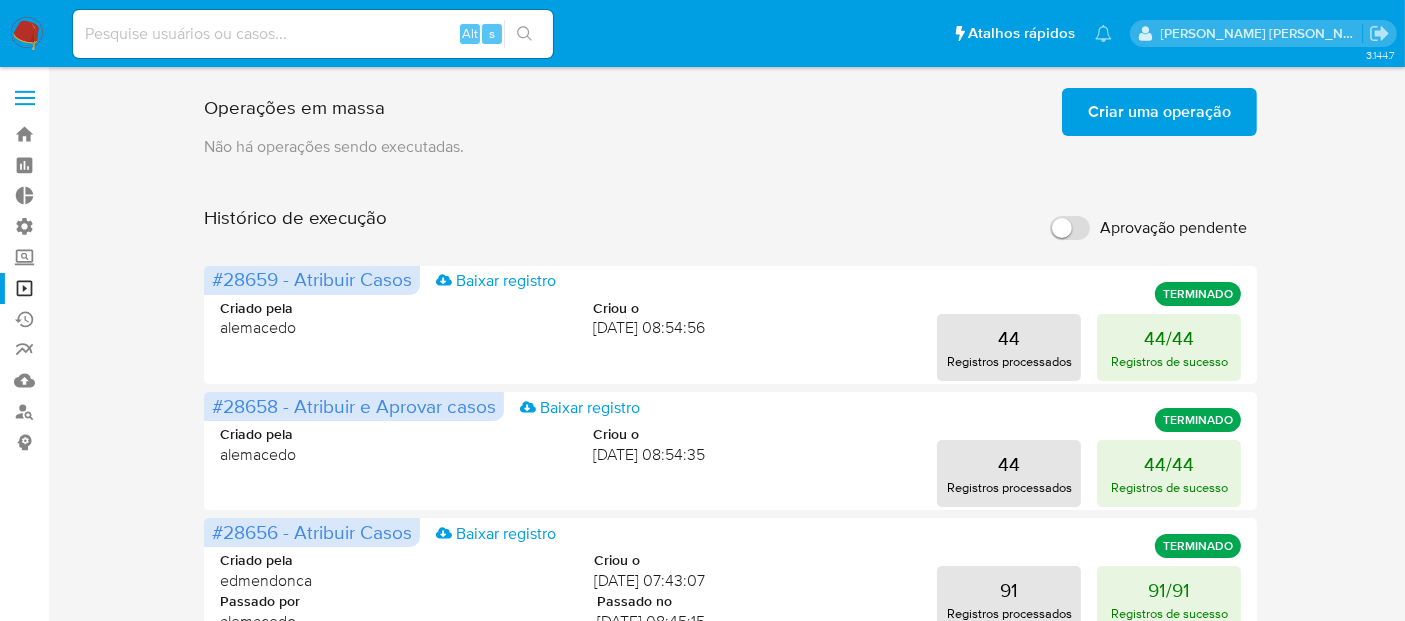 click on "Aprovação pendente" at bounding box center [1173, 228] 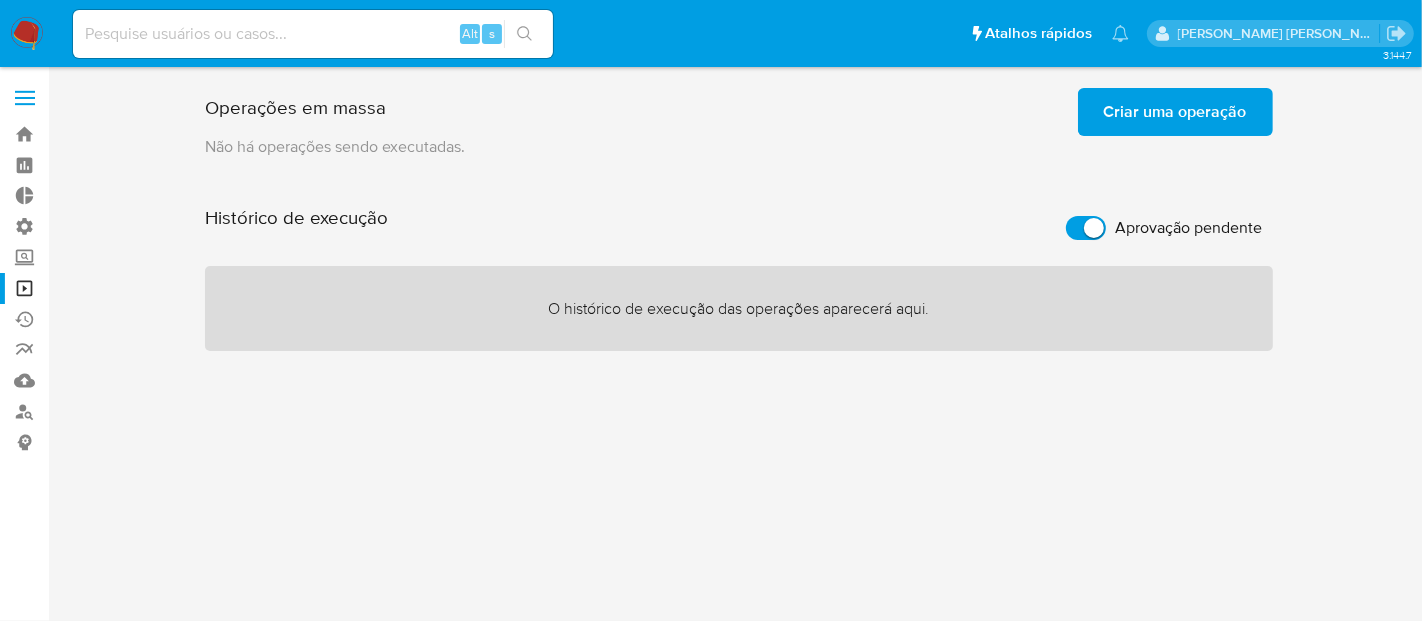click on "Aprovação pendente" at bounding box center (1189, 228) 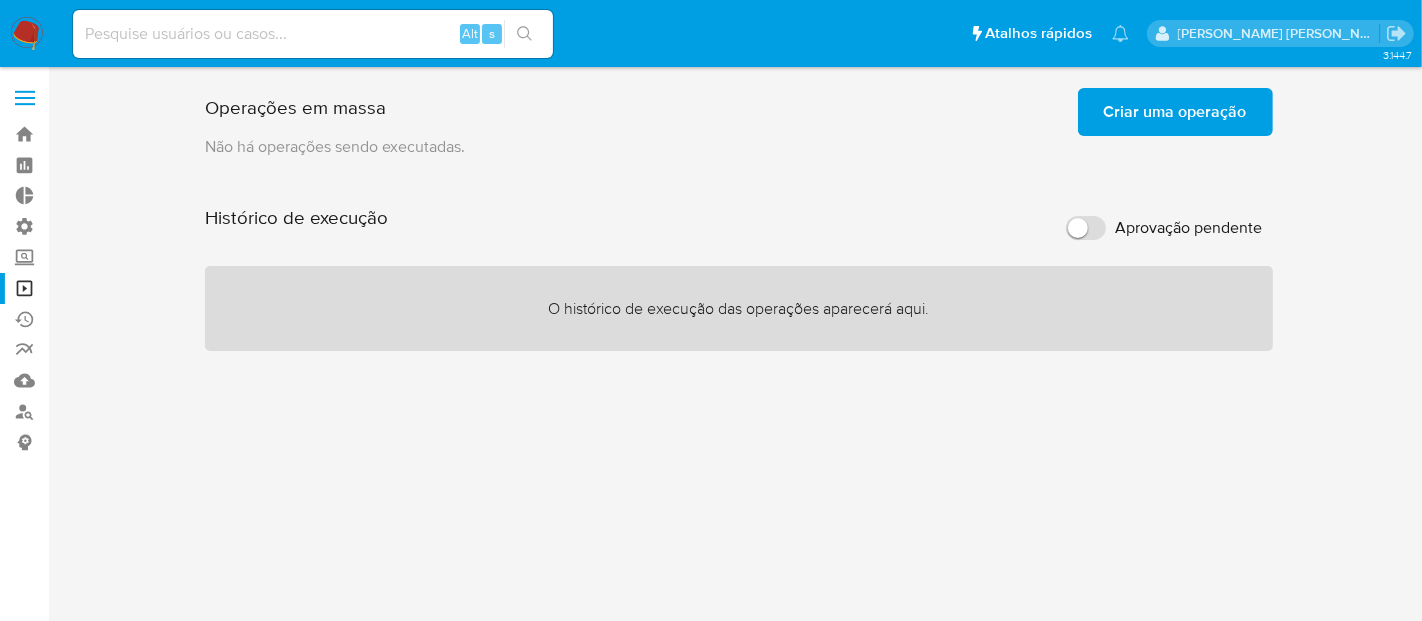 checkbox on "false" 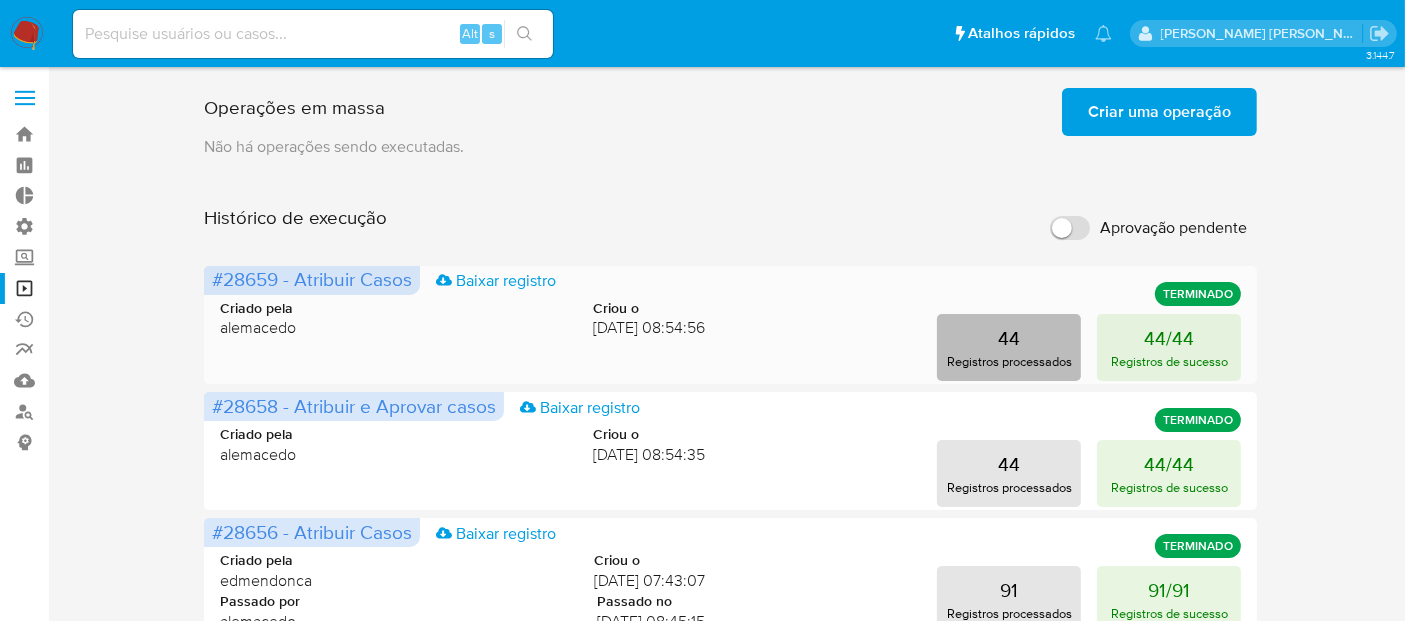 click on "44 Registros processados" at bounding box center [1009, 347] 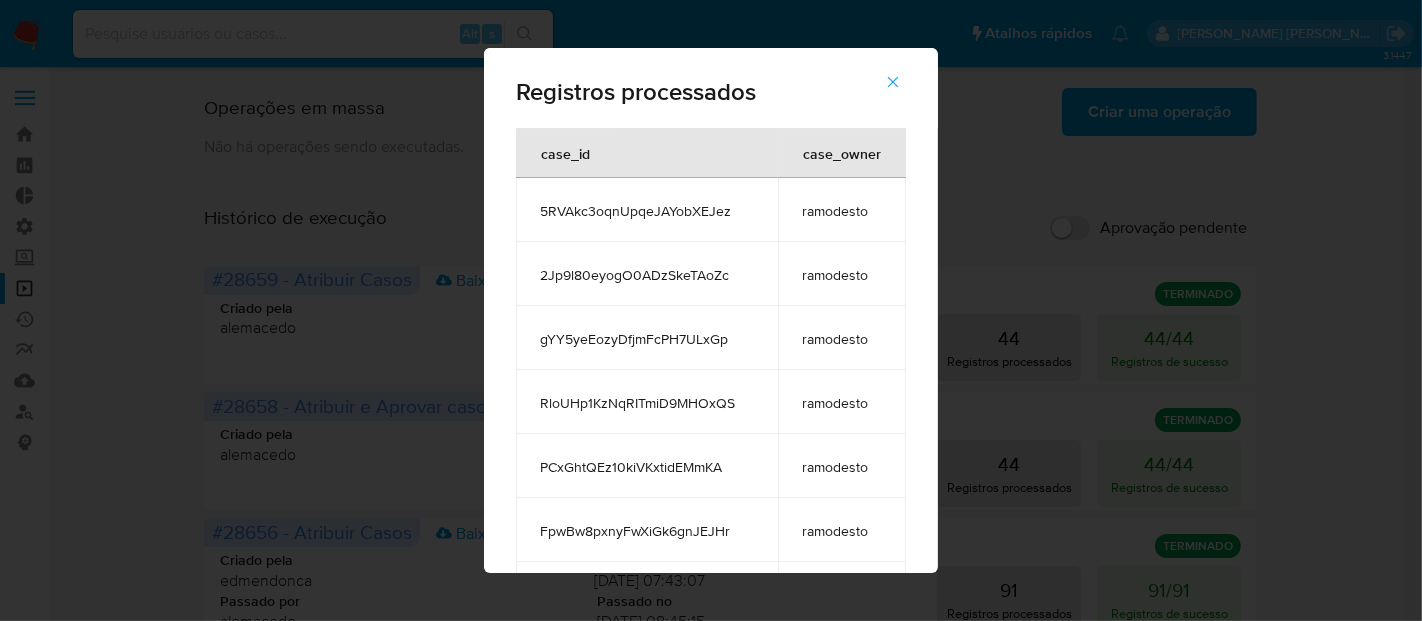 click 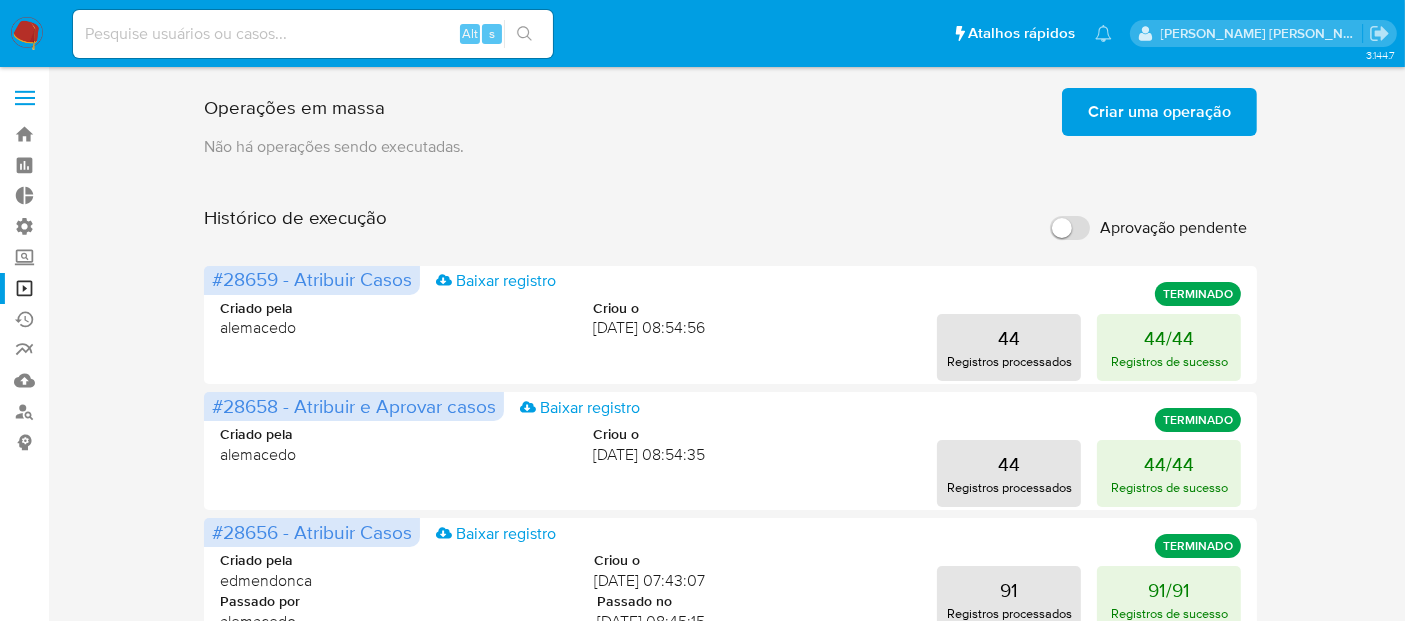 click on "Criar uma operação" at bounding box center (1159, 112) 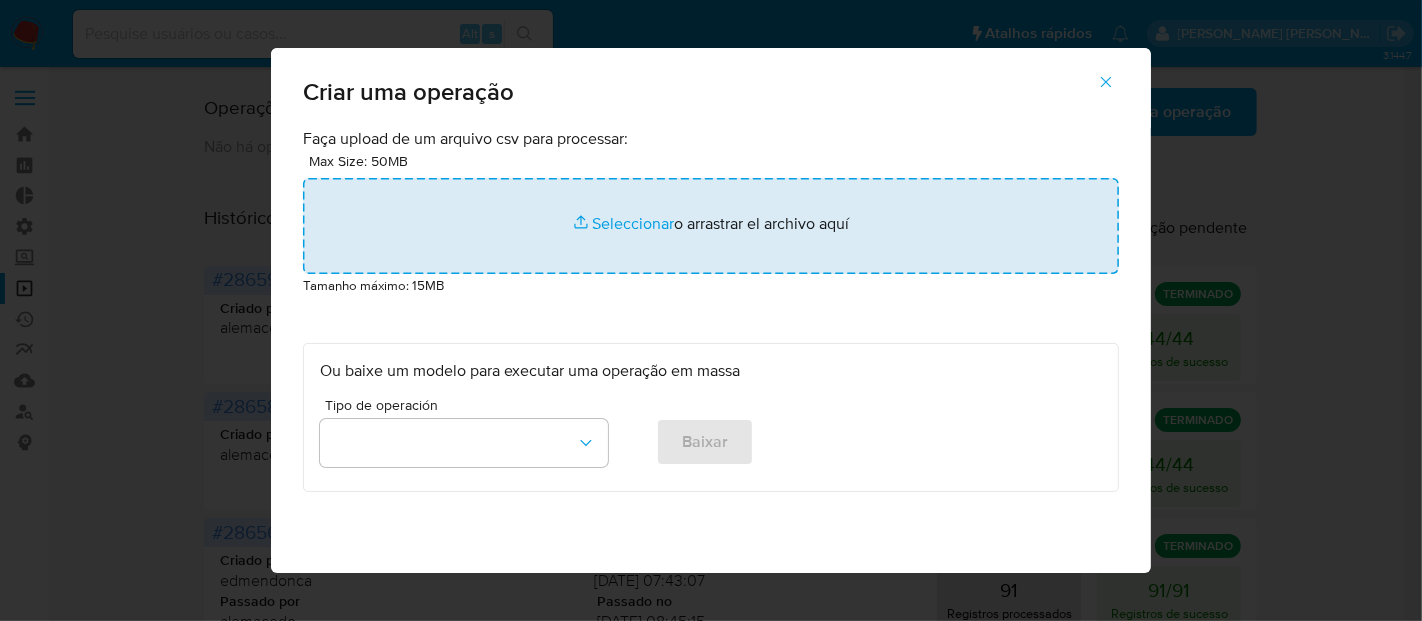 click at bounding box center (711, 226) 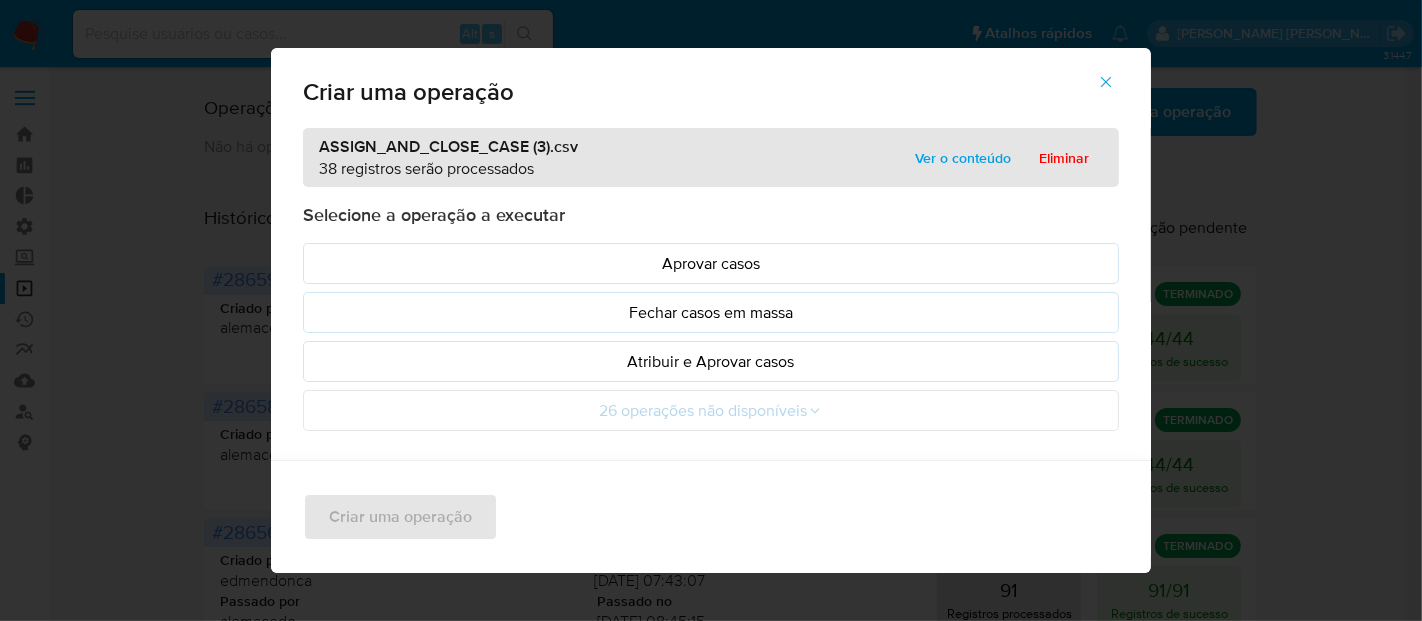 click on "Atribuir e Aprovar casos" at bounding box center (711, 361) 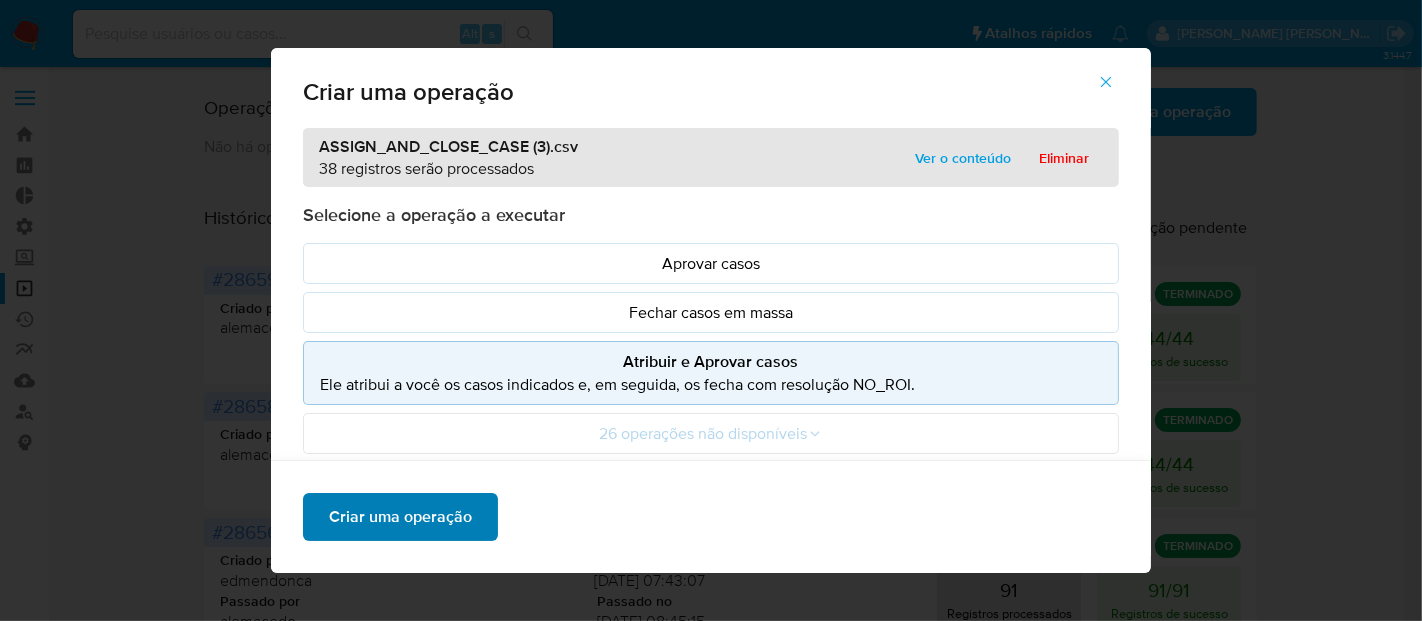 click on "Criar uma operação" at bounding box center [400, 517] 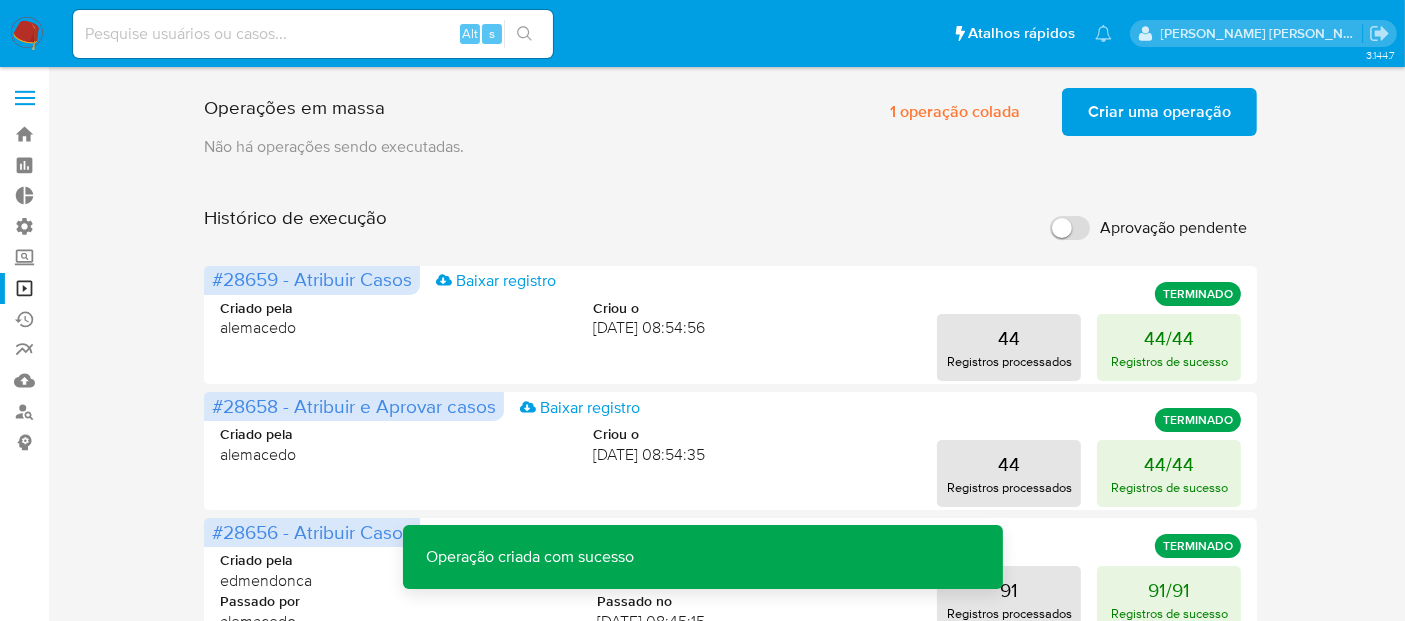 click on "Criar uma operação" at bounding box center (1159, 112) 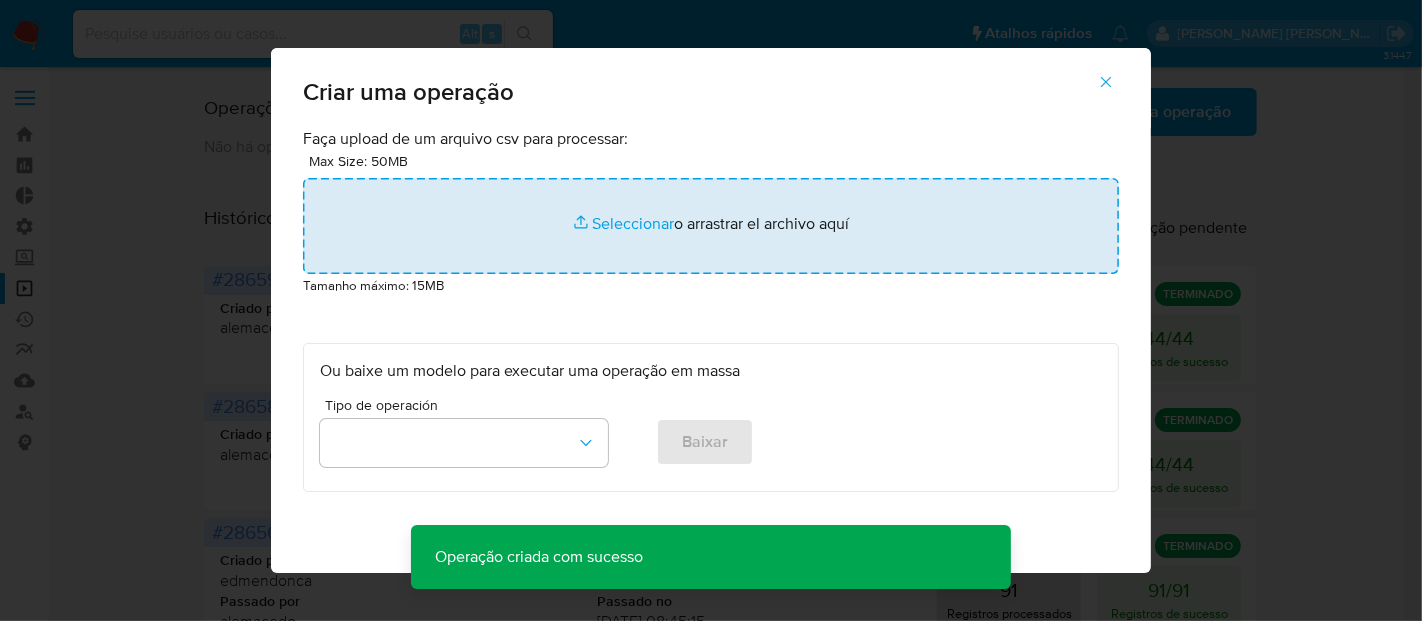 click at bounding box center [711, 226] 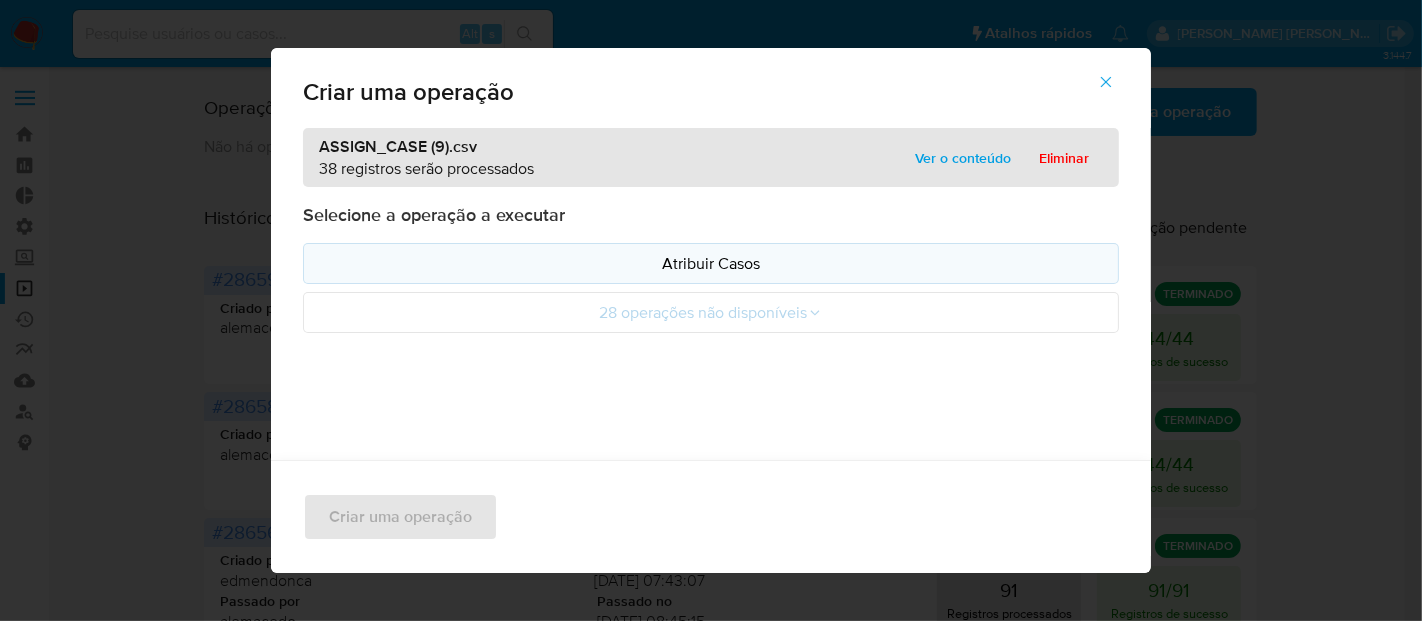 click on "Atribuir Casos" at bounding box center [711, 263] 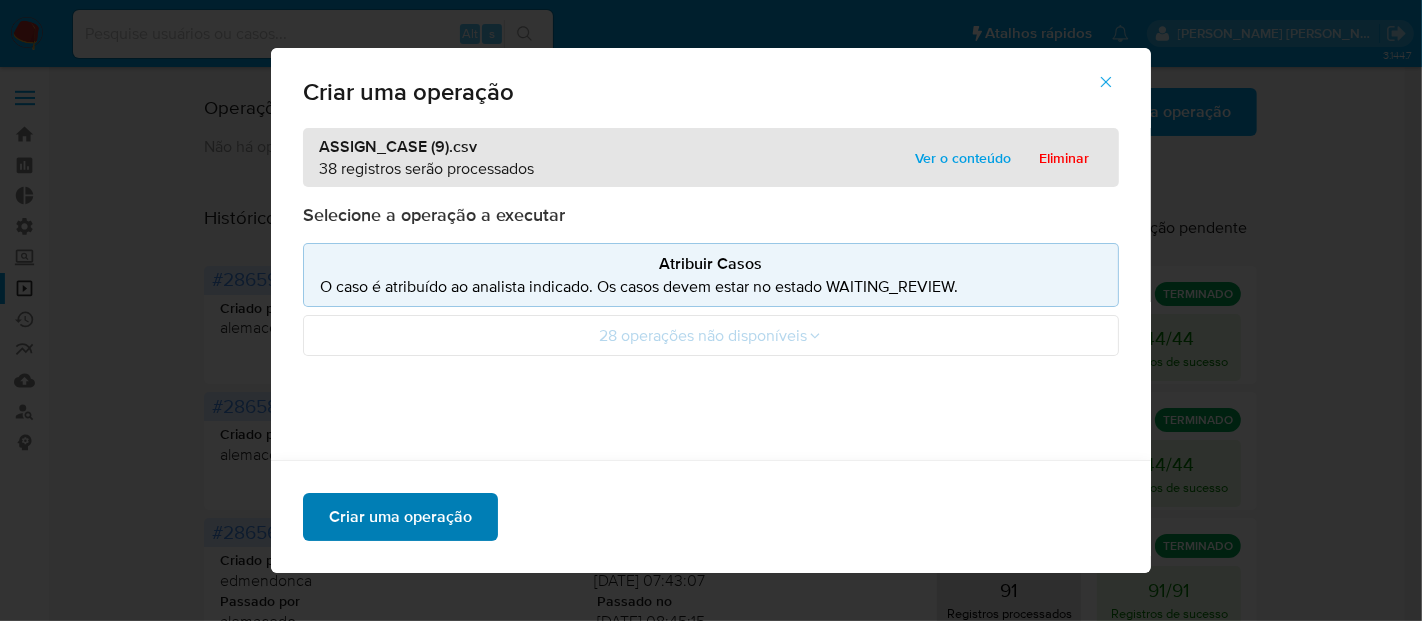 click on "Criar uma operação" at bounding box center [400, 517] 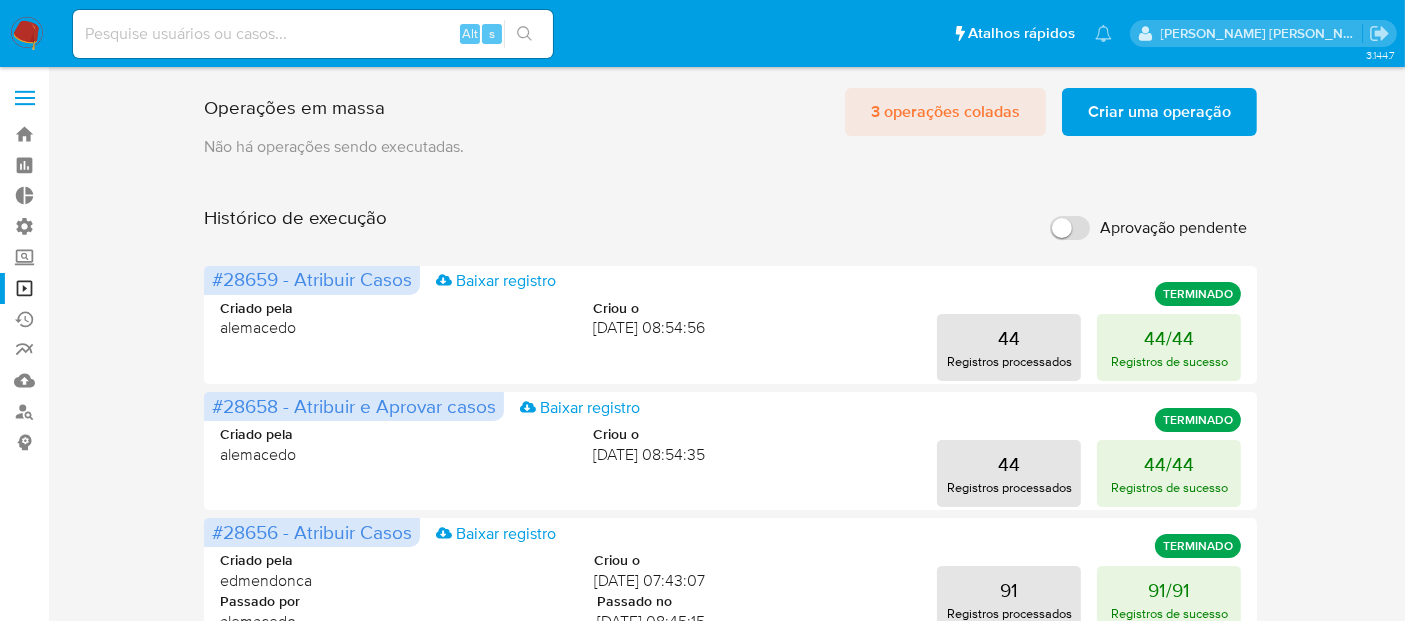 click on "3 operações coladas" at bounding box center (945, 112) 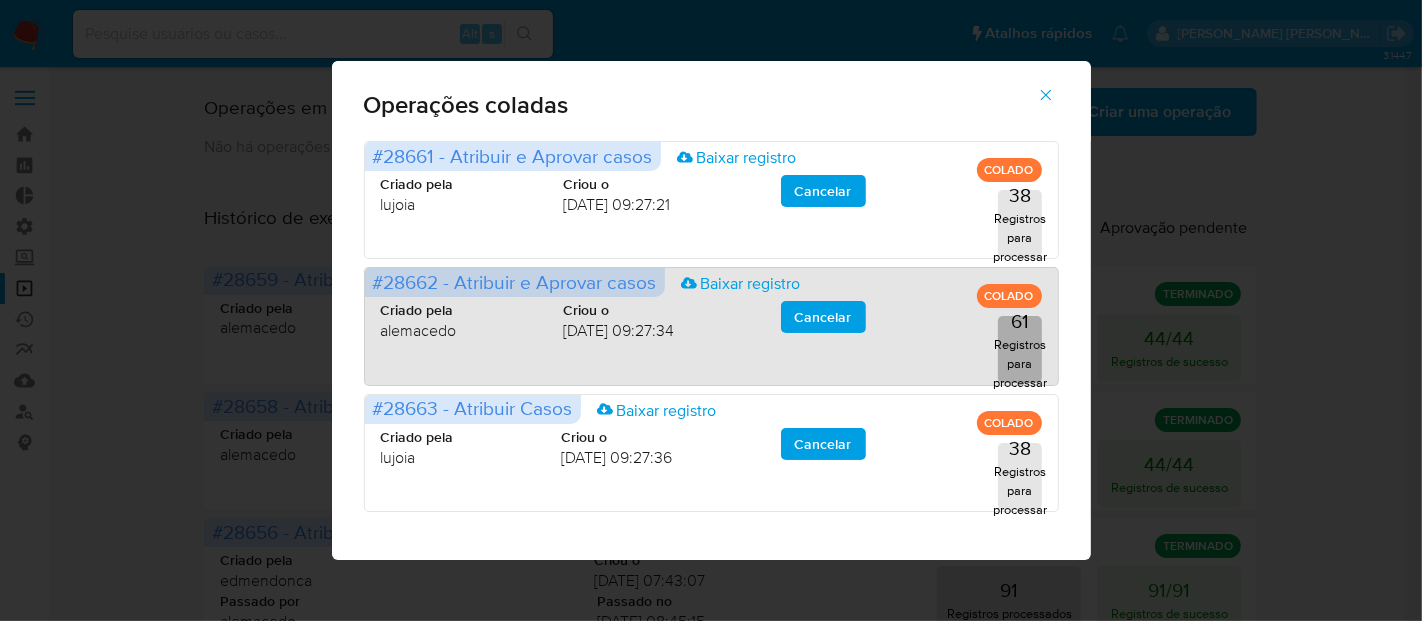 click on "61 Registros para processar" at bounding box center (1019, 349) 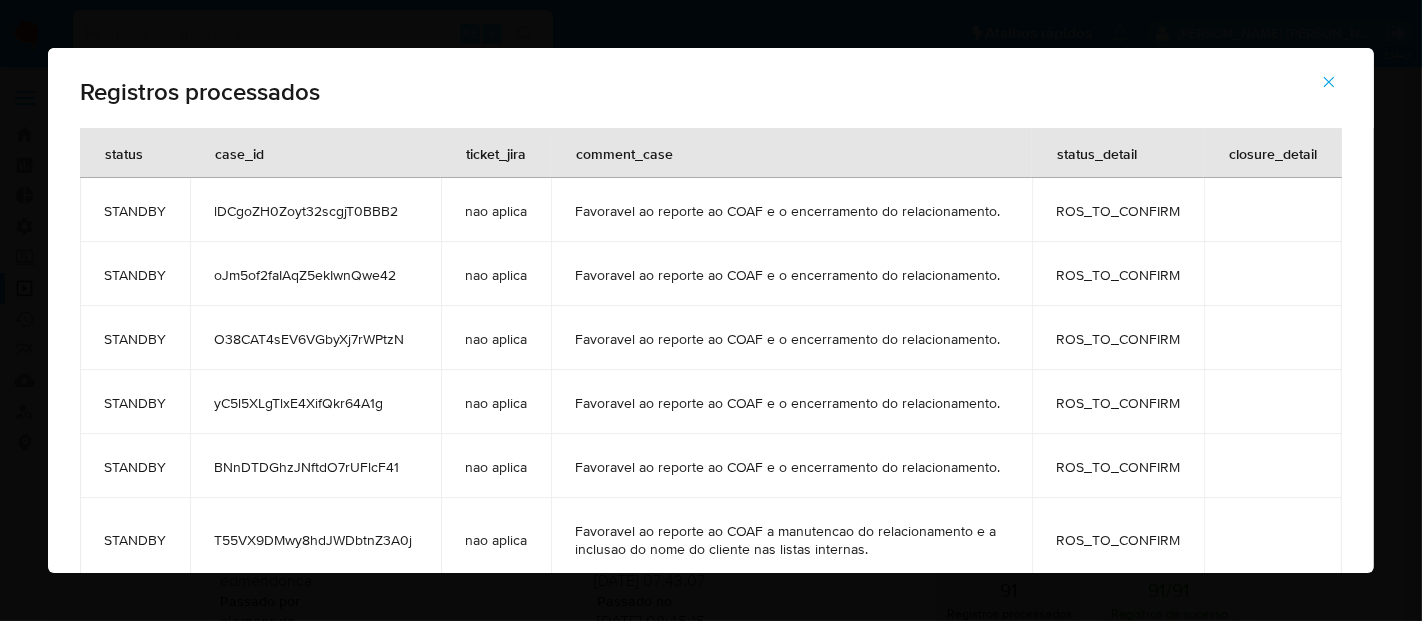 click 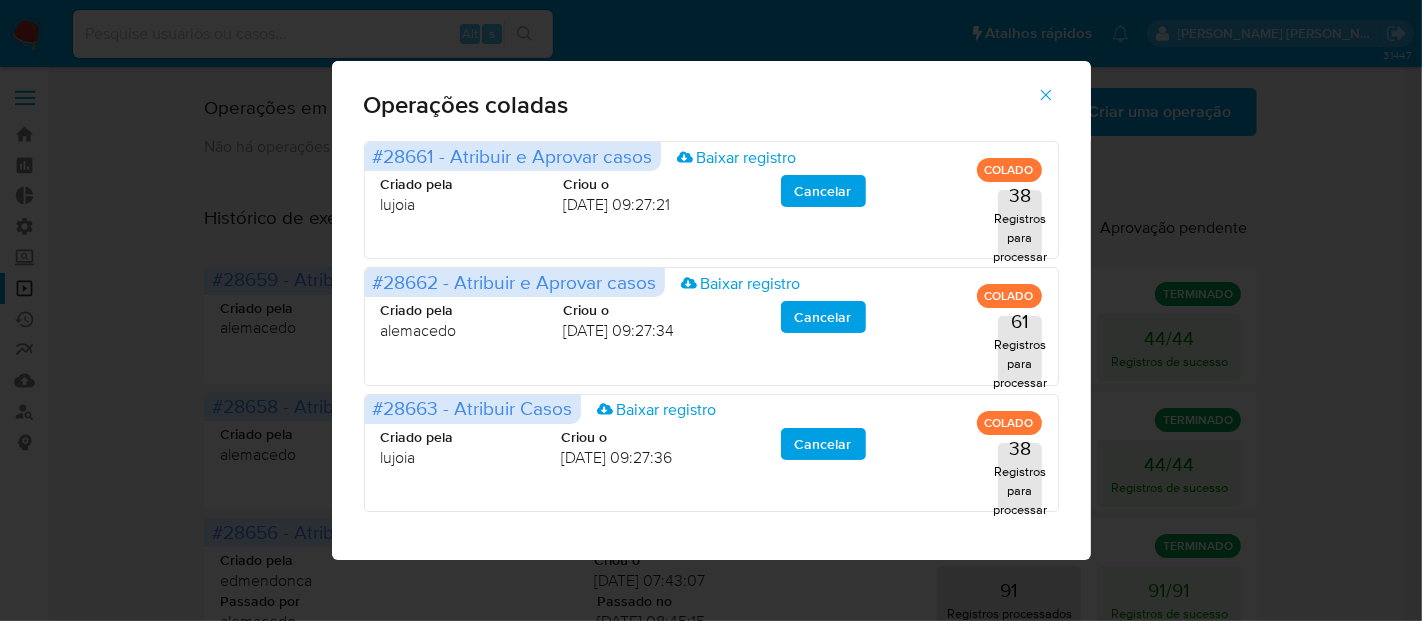 click 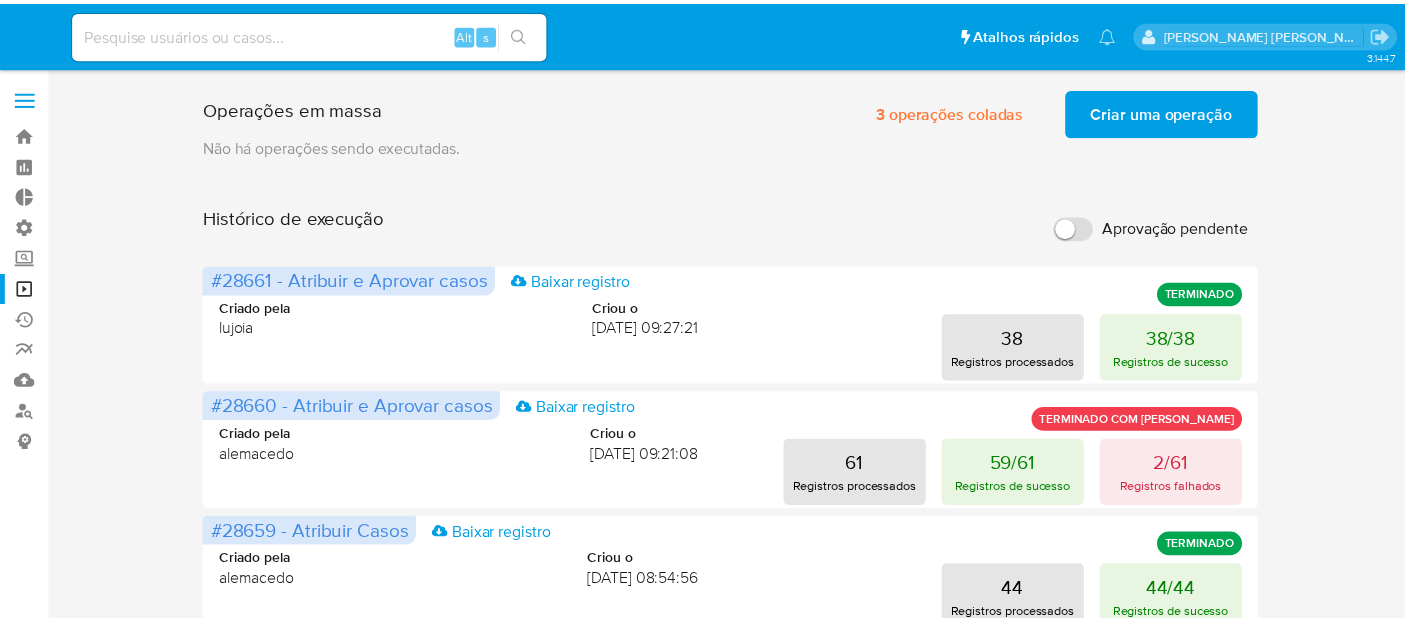 scroll, scrollTop: 0, scrollLeft: 0, axis: both 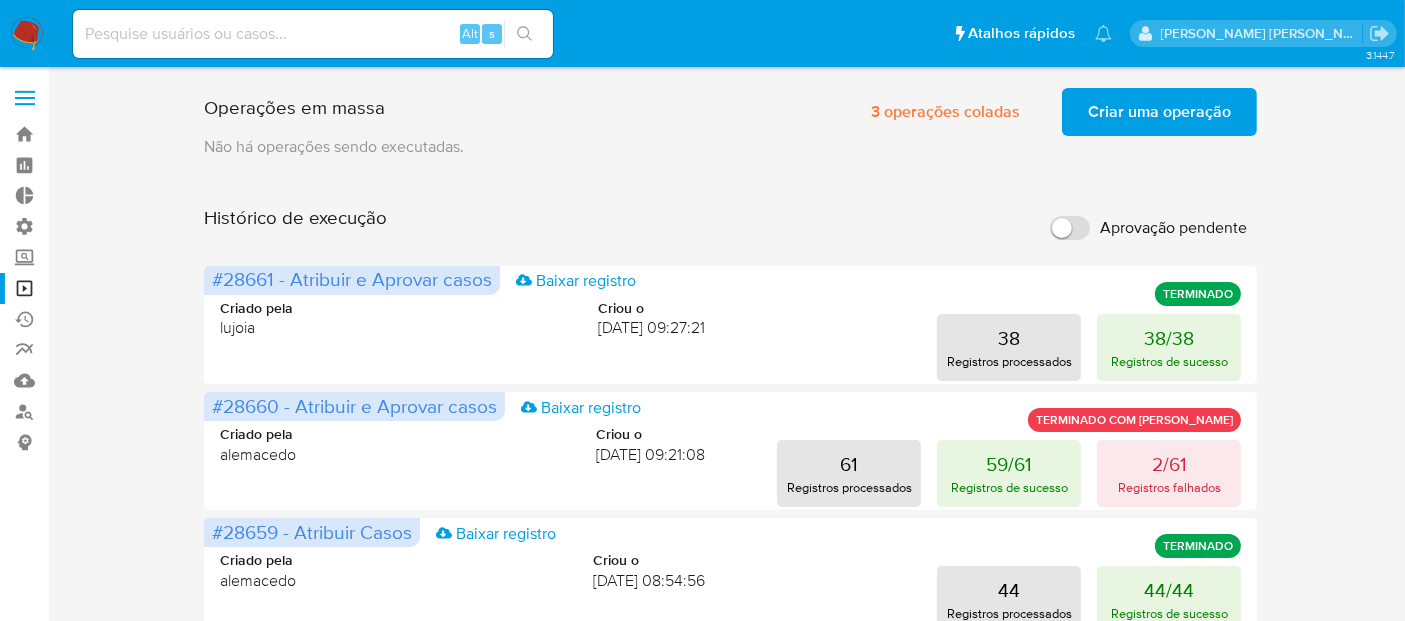 click on "Aprovação pendente" at bounding box center (1173, 228) 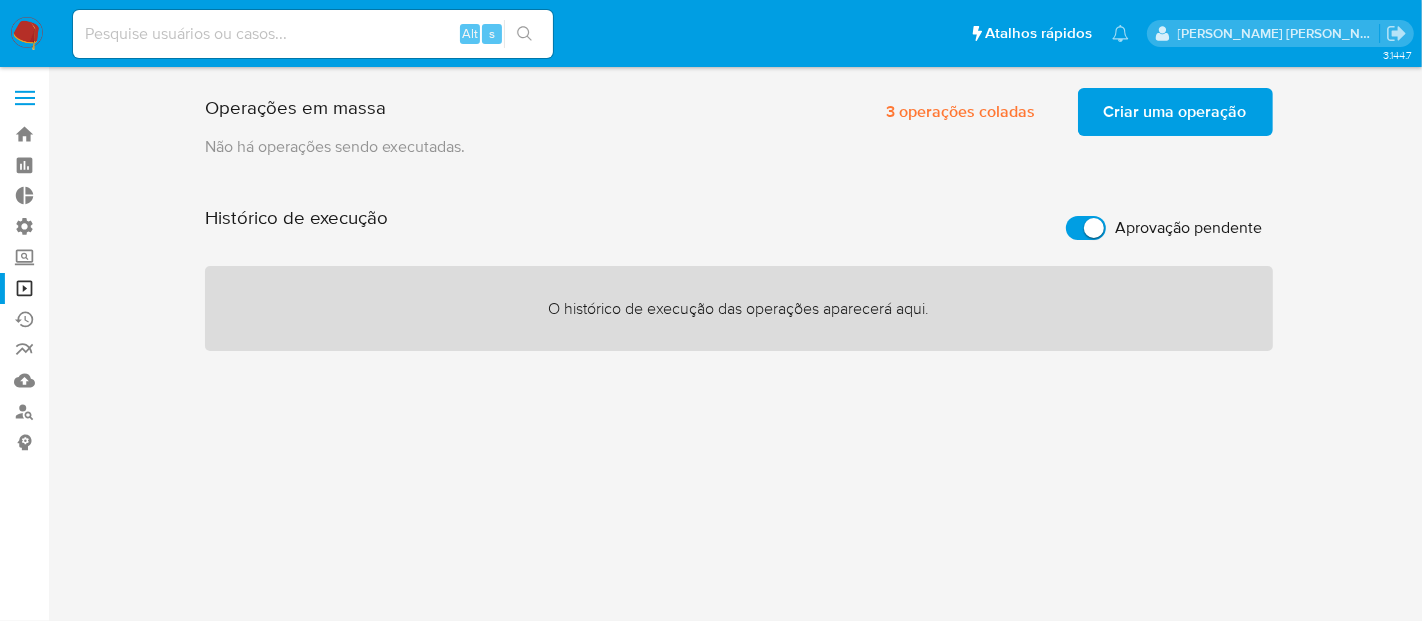 click on "Aprovação pendente" at bounding box center [1189, 228] 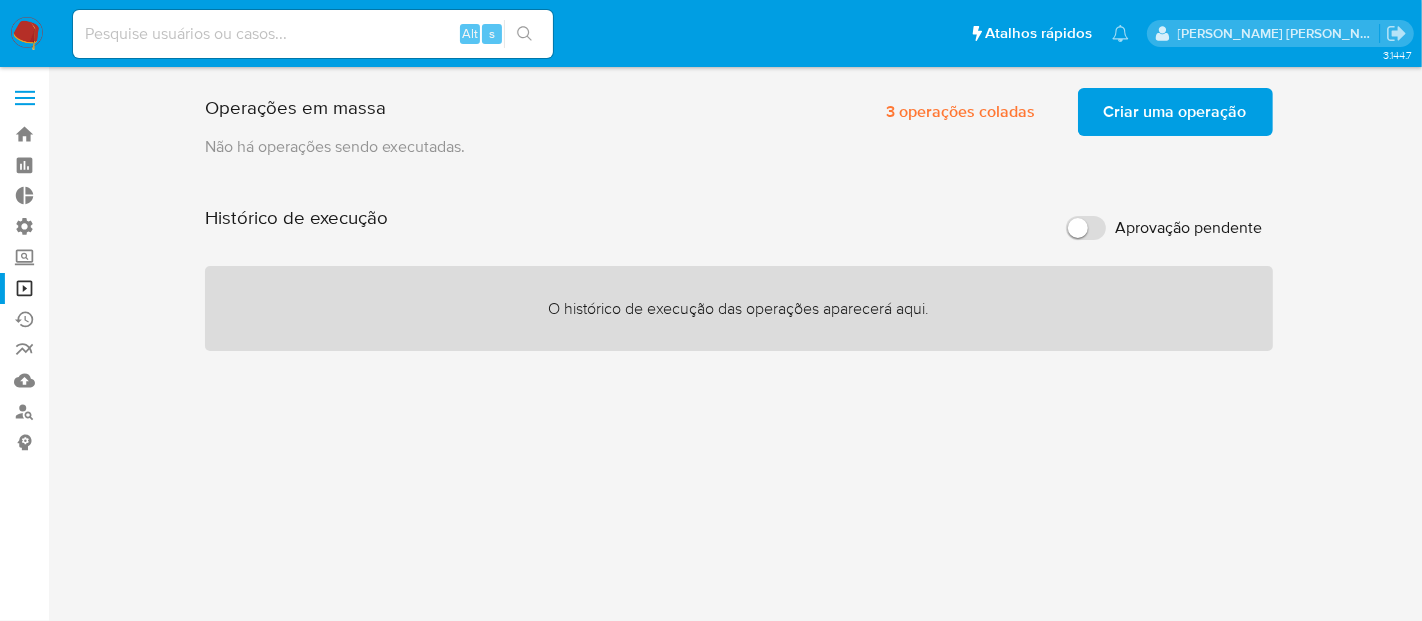 checkbox on "false" 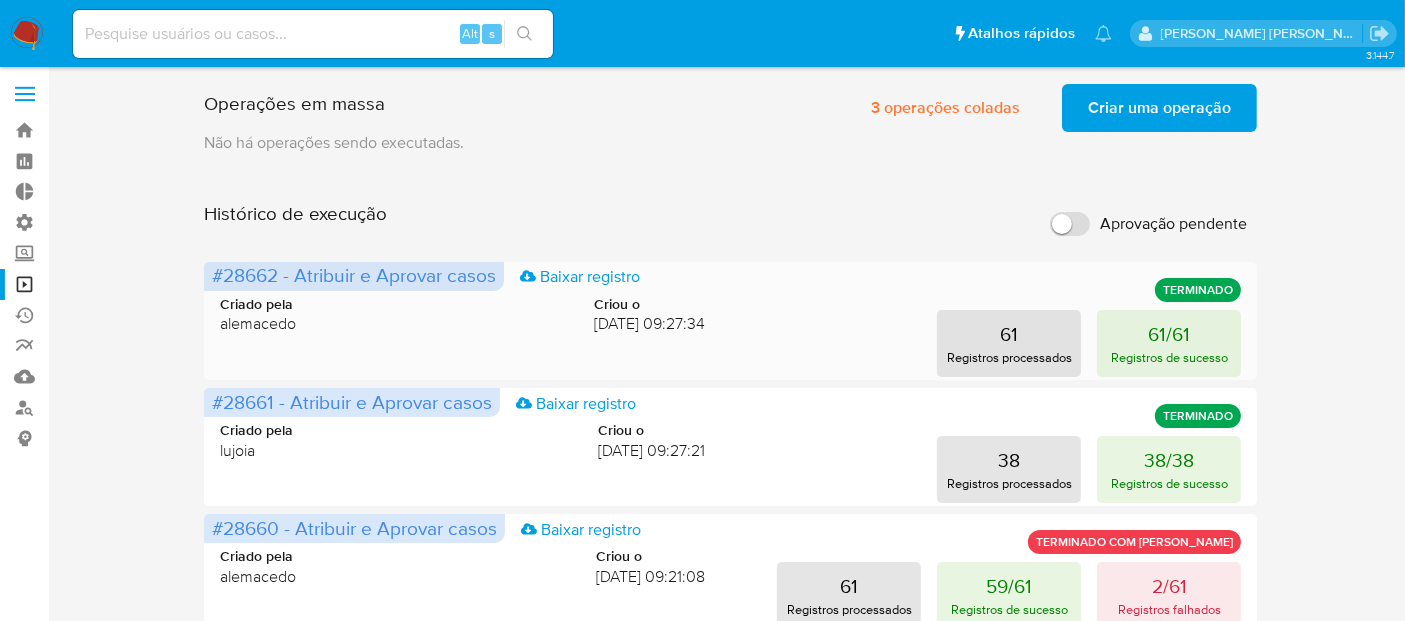 scroll, scrollTop: 0, scrollLeft: 0, axis: both 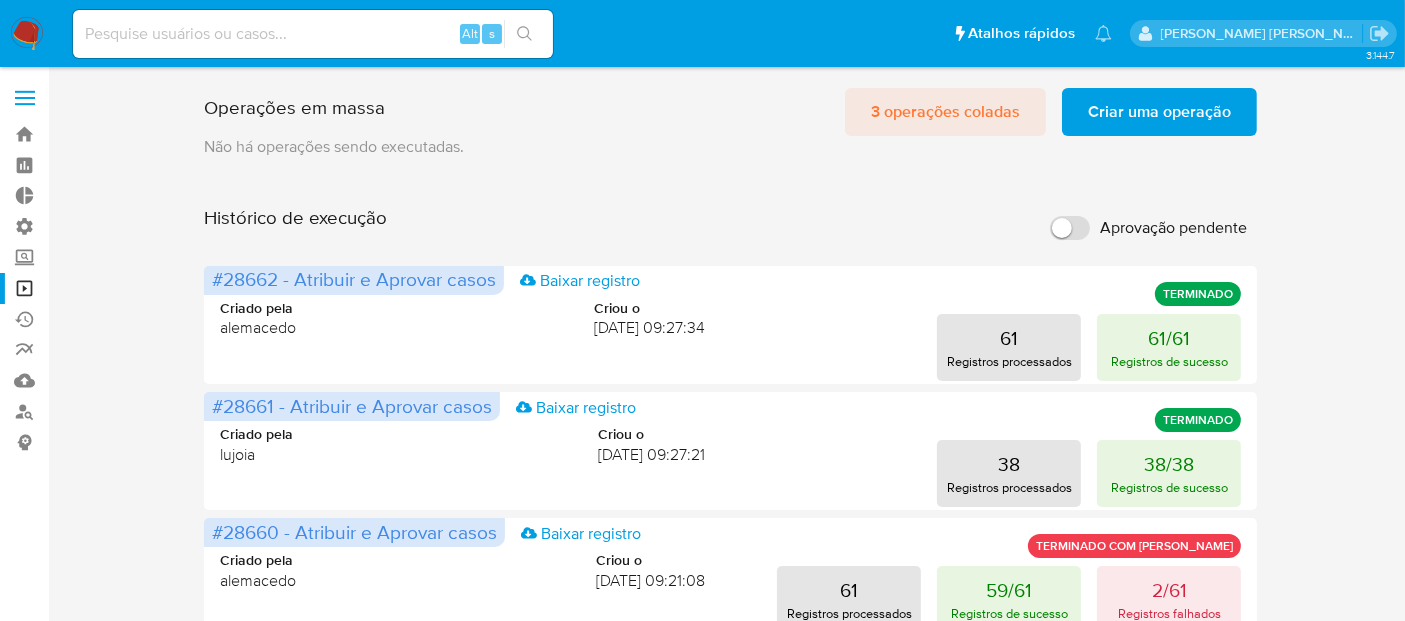 click on "3 operações coladas" at bounding box center [945, 112] 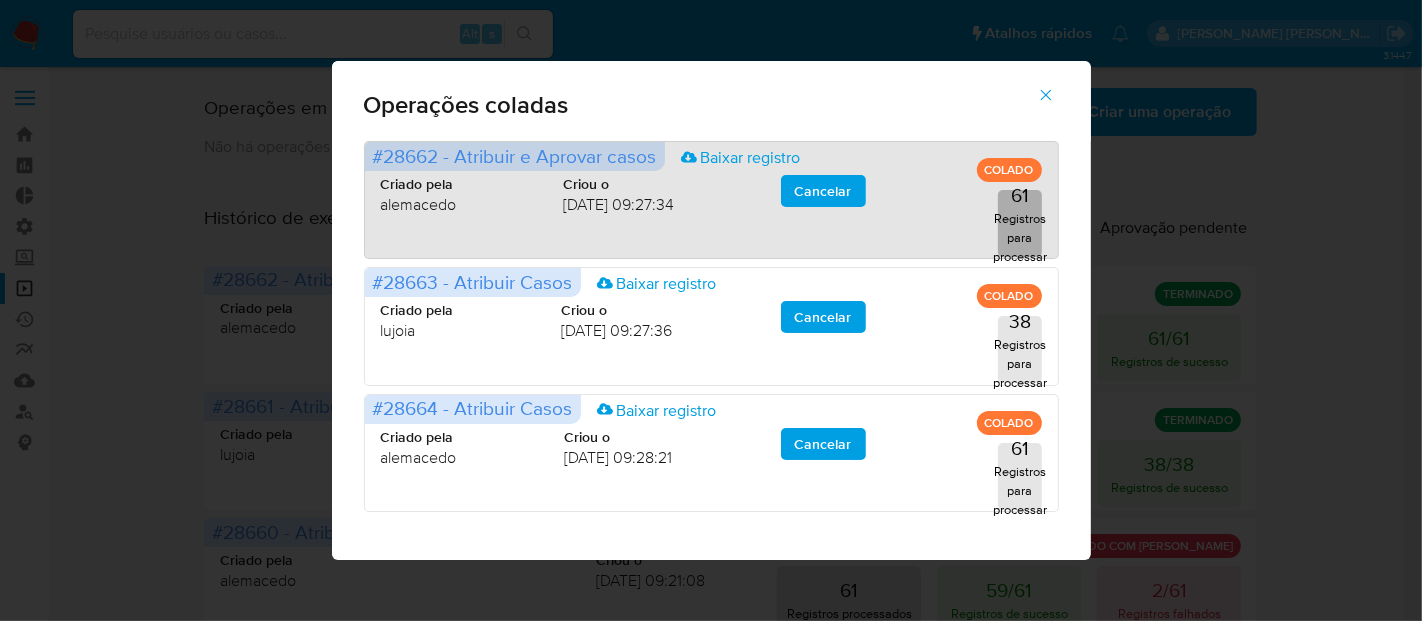 click on "Registros para processar" at bounding box center [1020, 237] 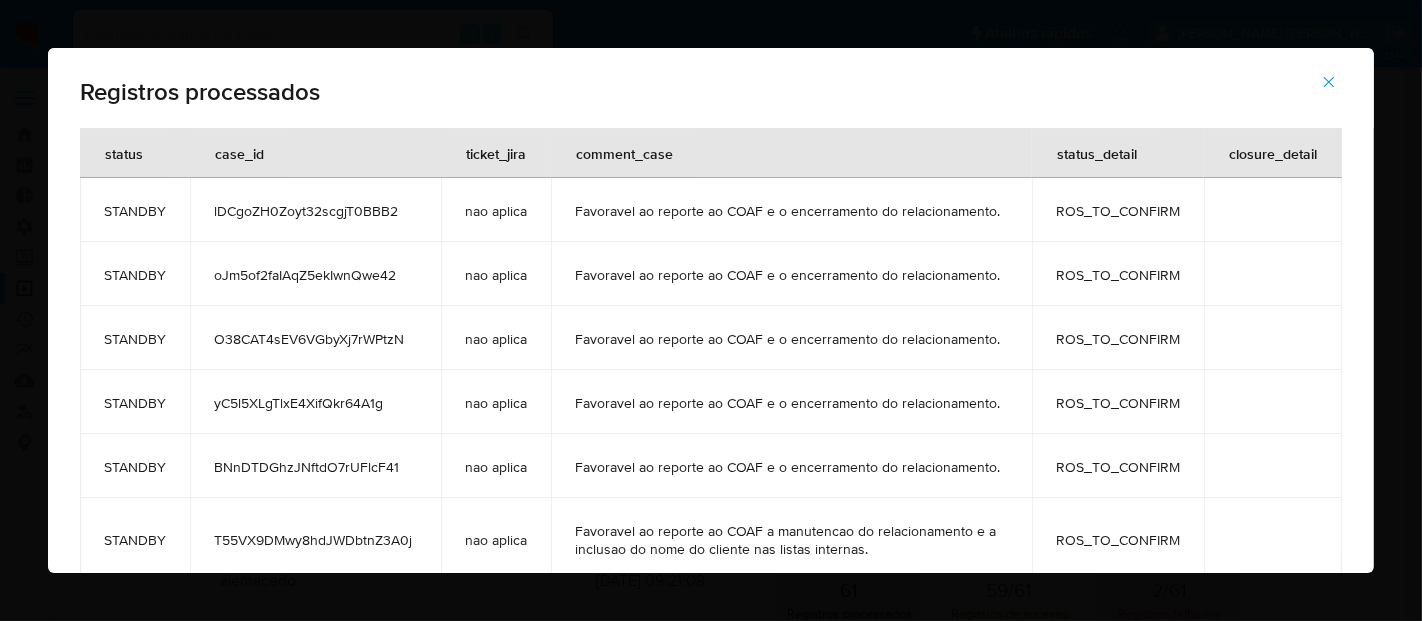 click 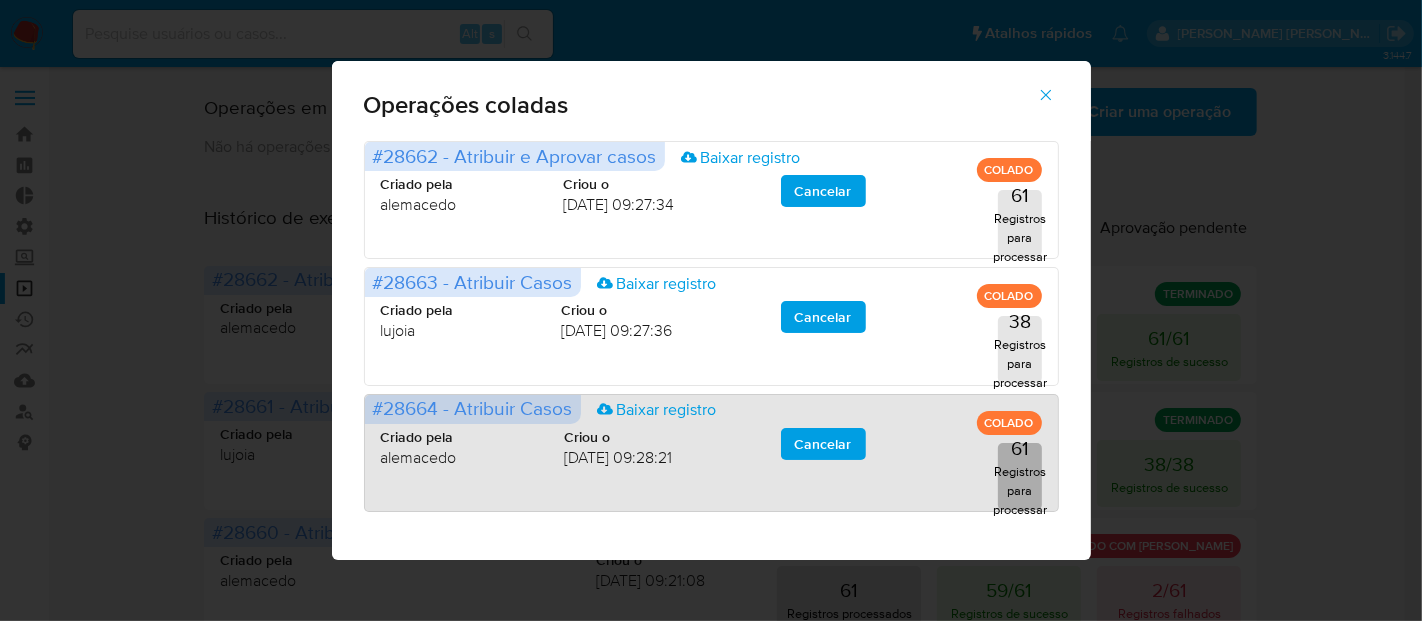 click on "Registros para processar" at bounding box center [1020, 490] 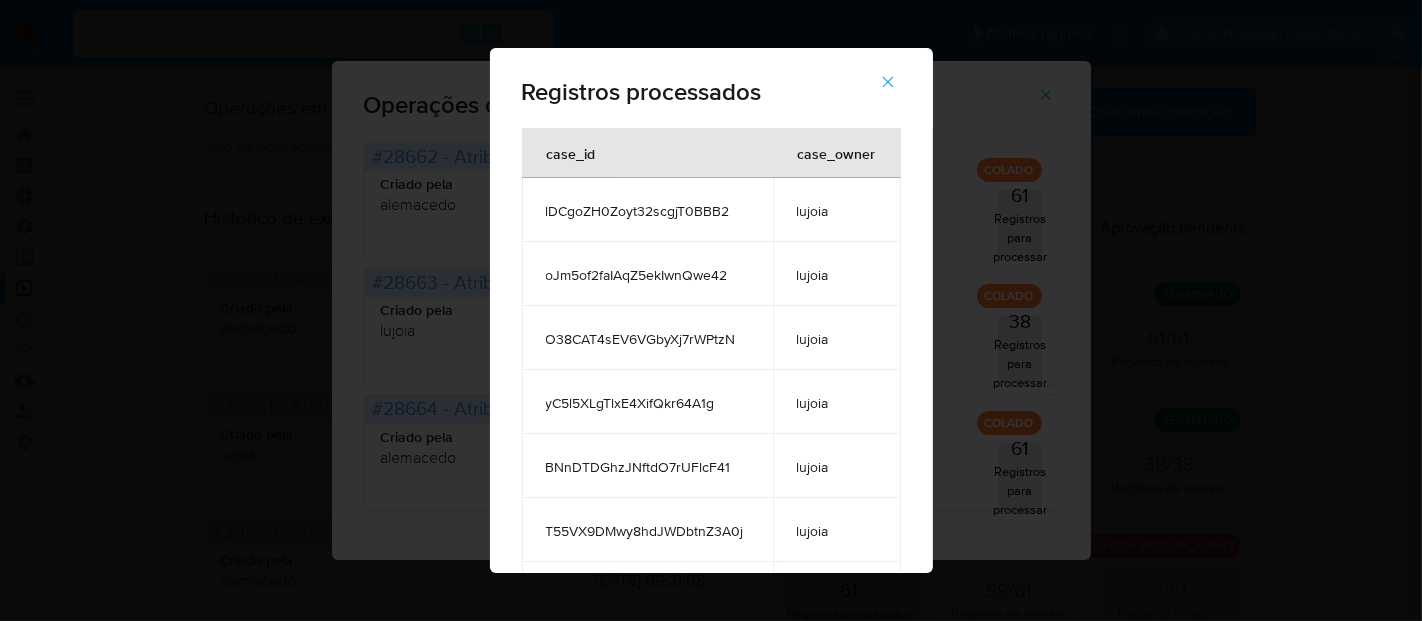click 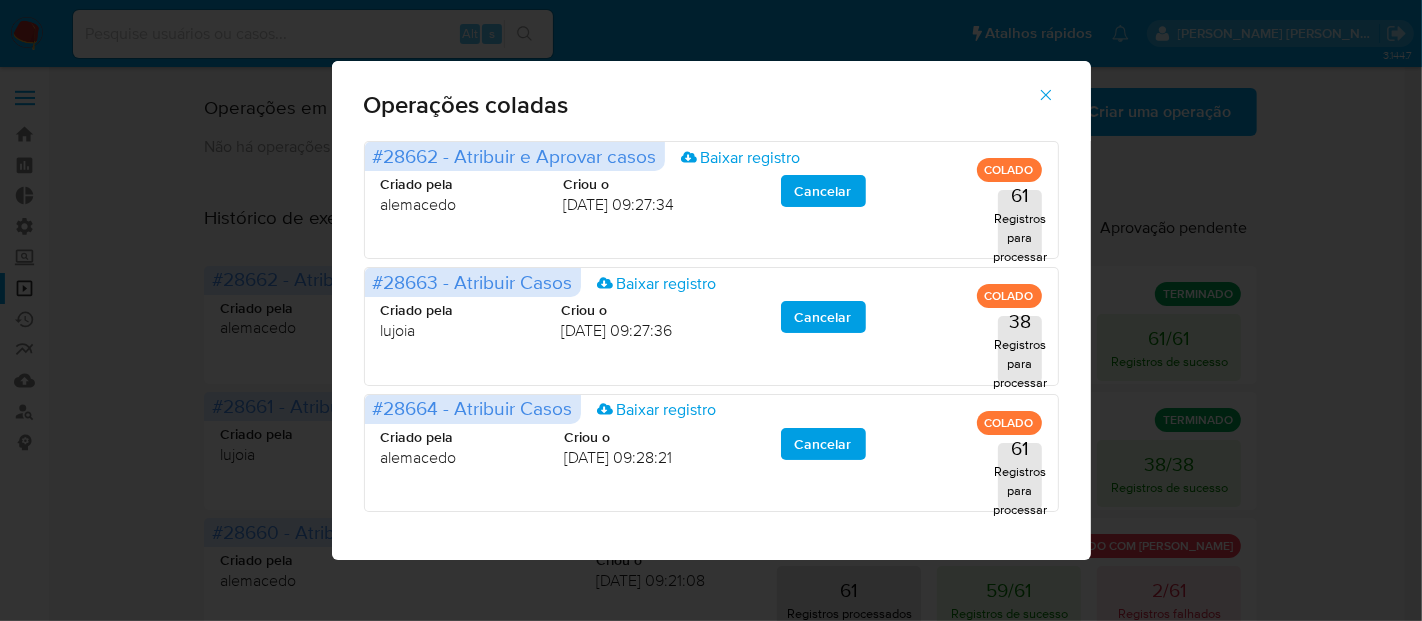 click 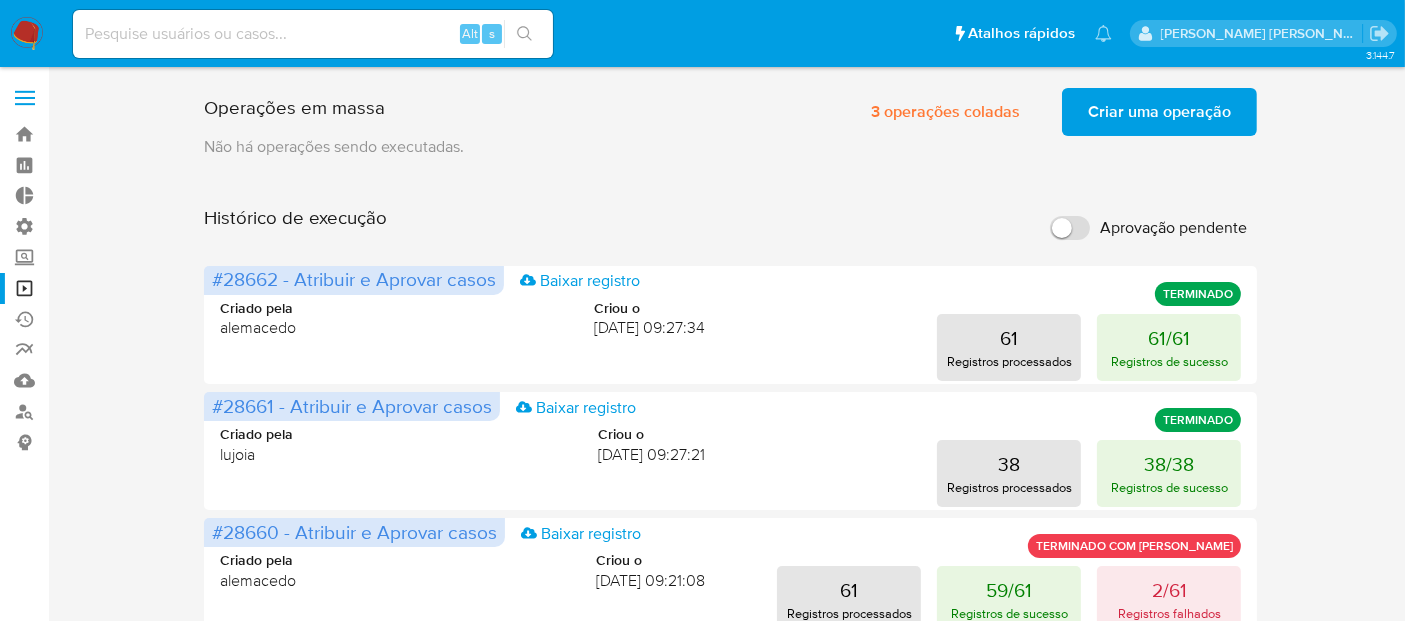 click on "Criar uma operação" at bounding box center (1159, 112) 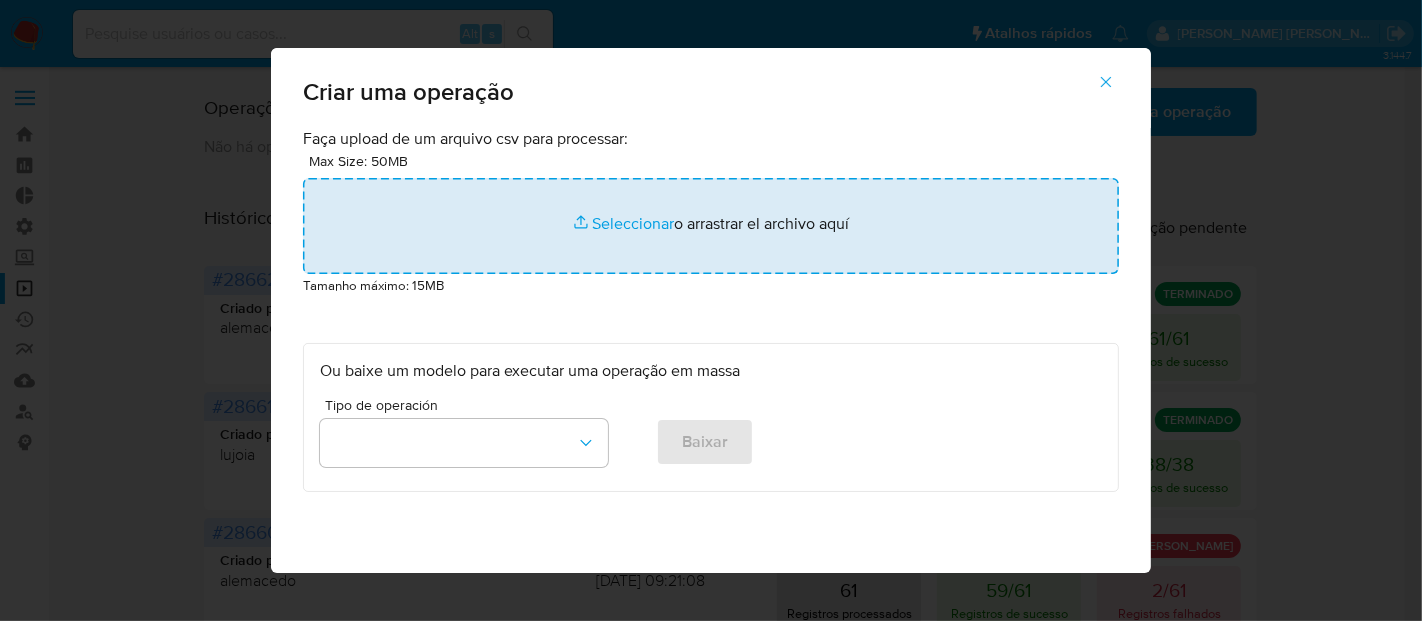 click at bounding box center (711, 226) 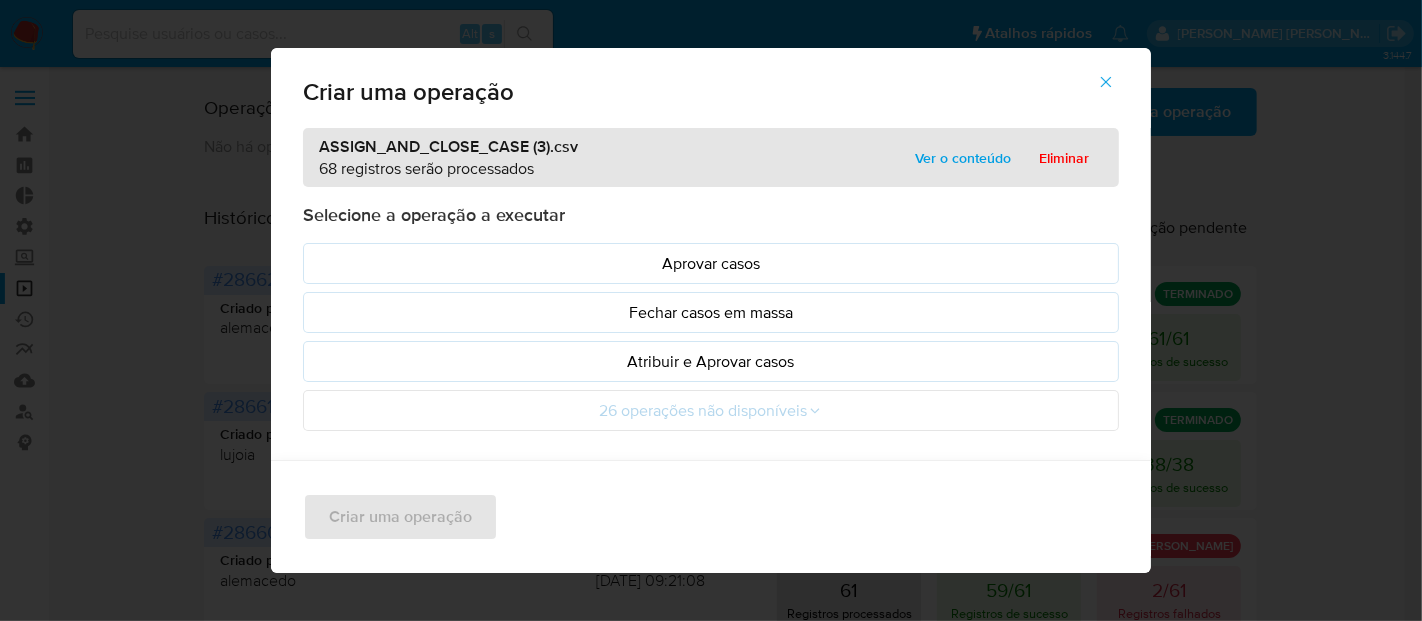 click on "Atribuir e Aprovar casos" at bounding box center [711, 361] 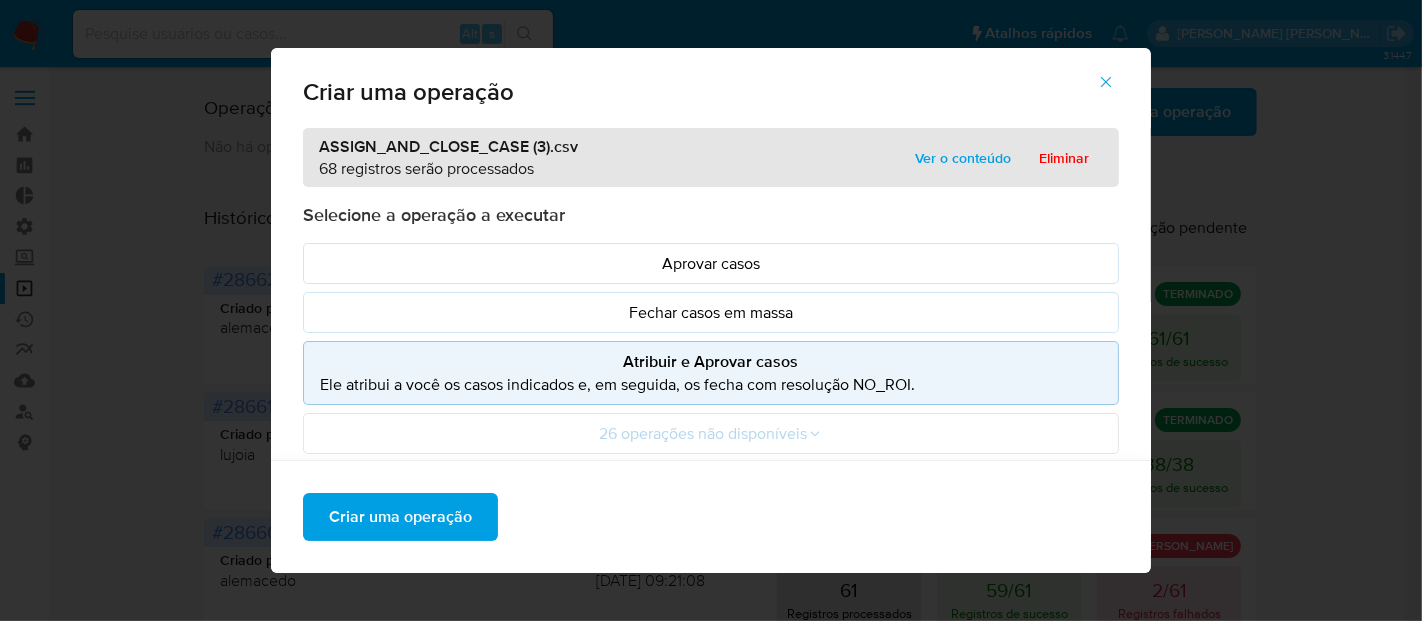 click 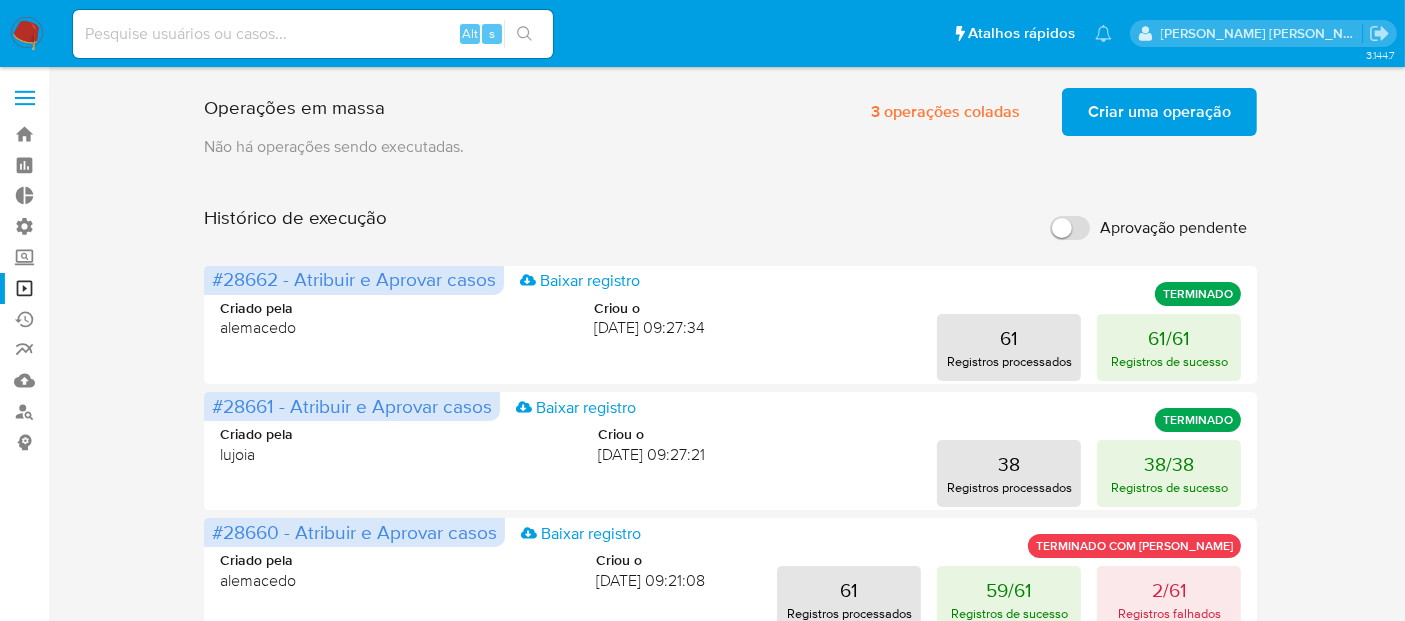 click on "Criar uma operação" at bounding box center (1159, 112) 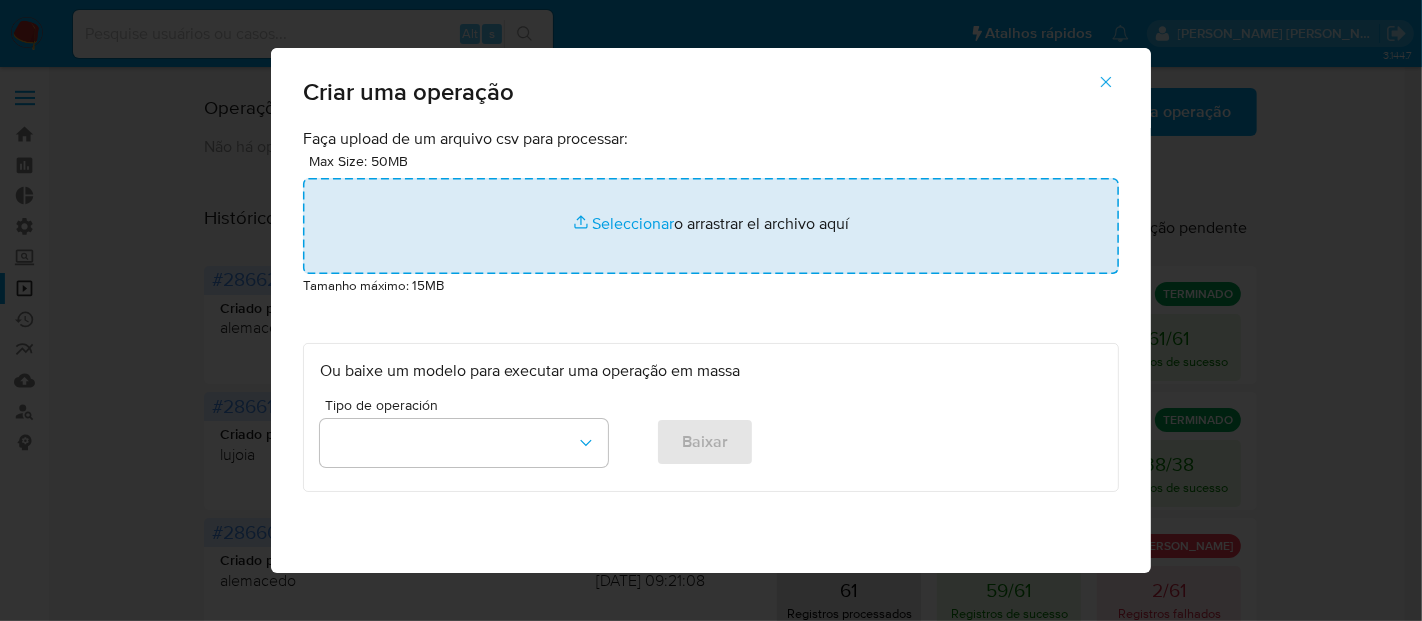 click at bounding box center [711, 226] 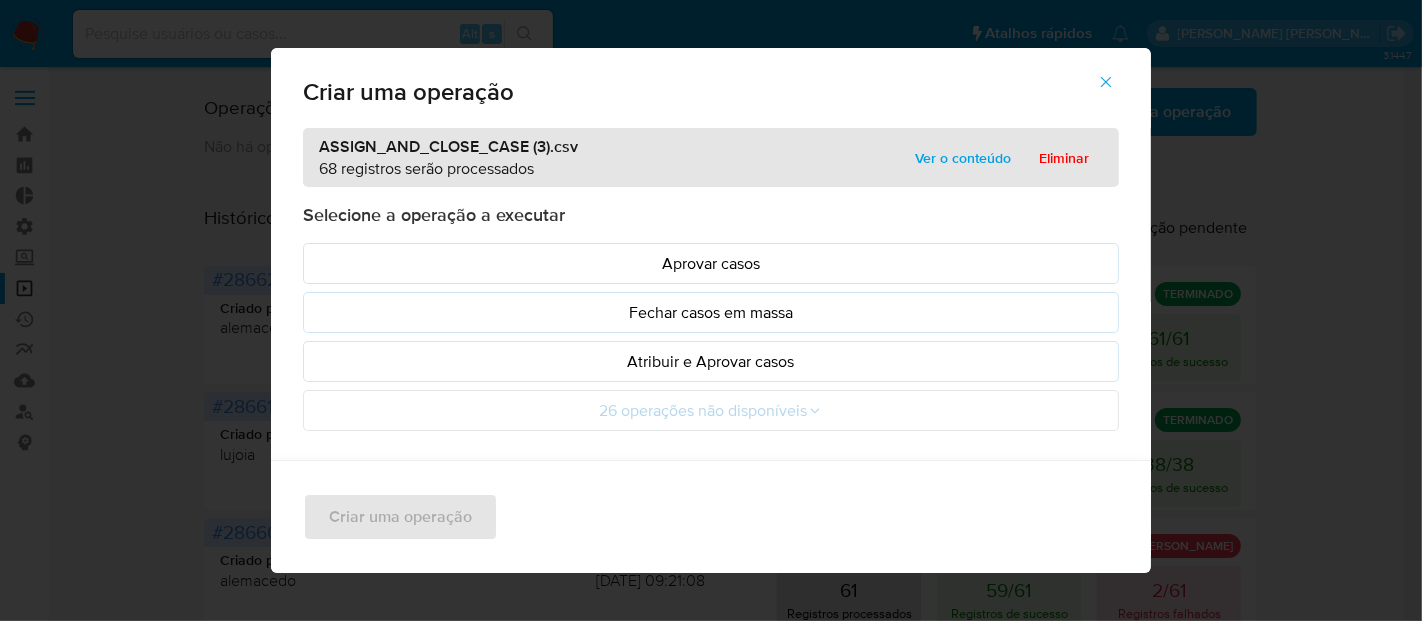 click on "Atribuir e Aprovar casos" at bounding box center [711, 361] 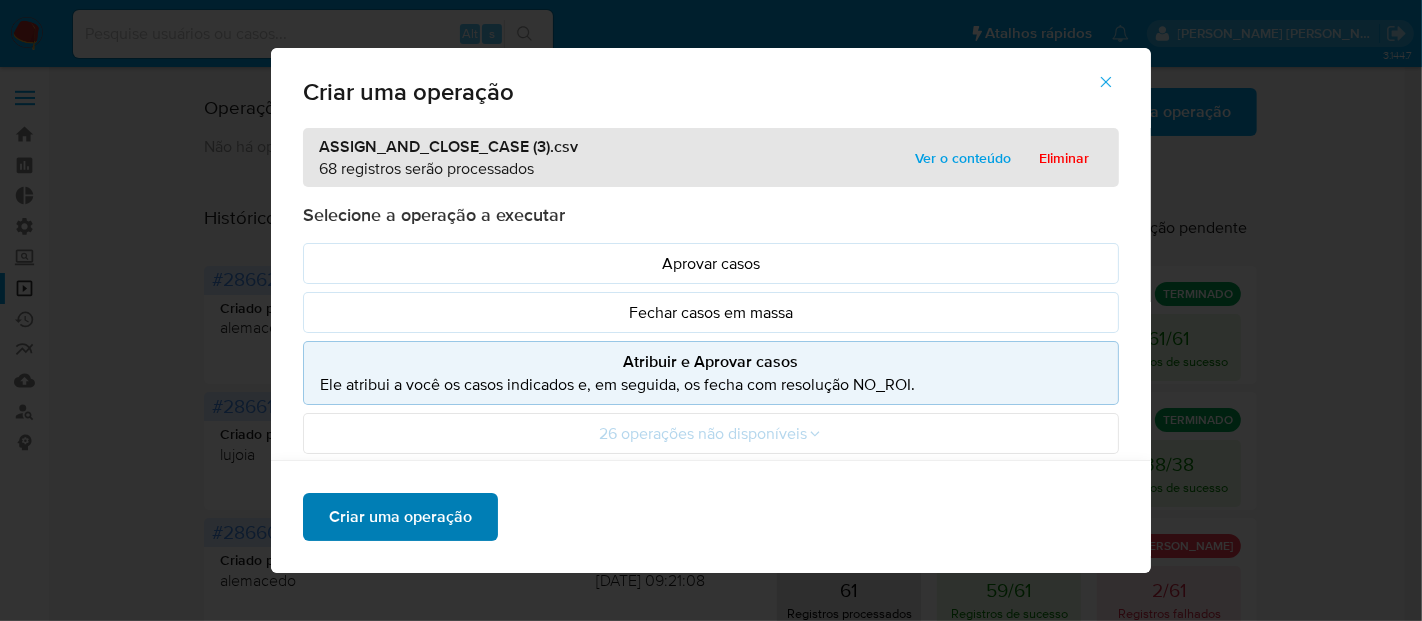 click on "Criar uma operação" at bounding box center [400, 517] 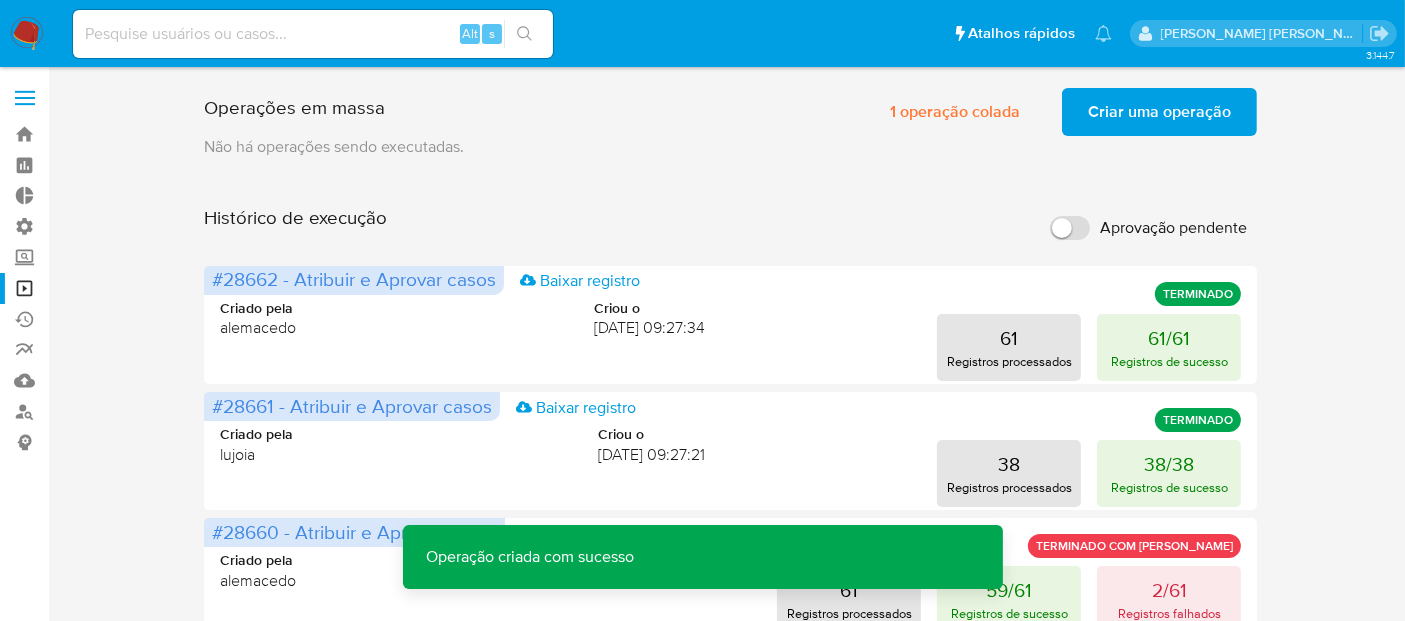 click on "Criar uma operação" at bounding box center [1159, 112] 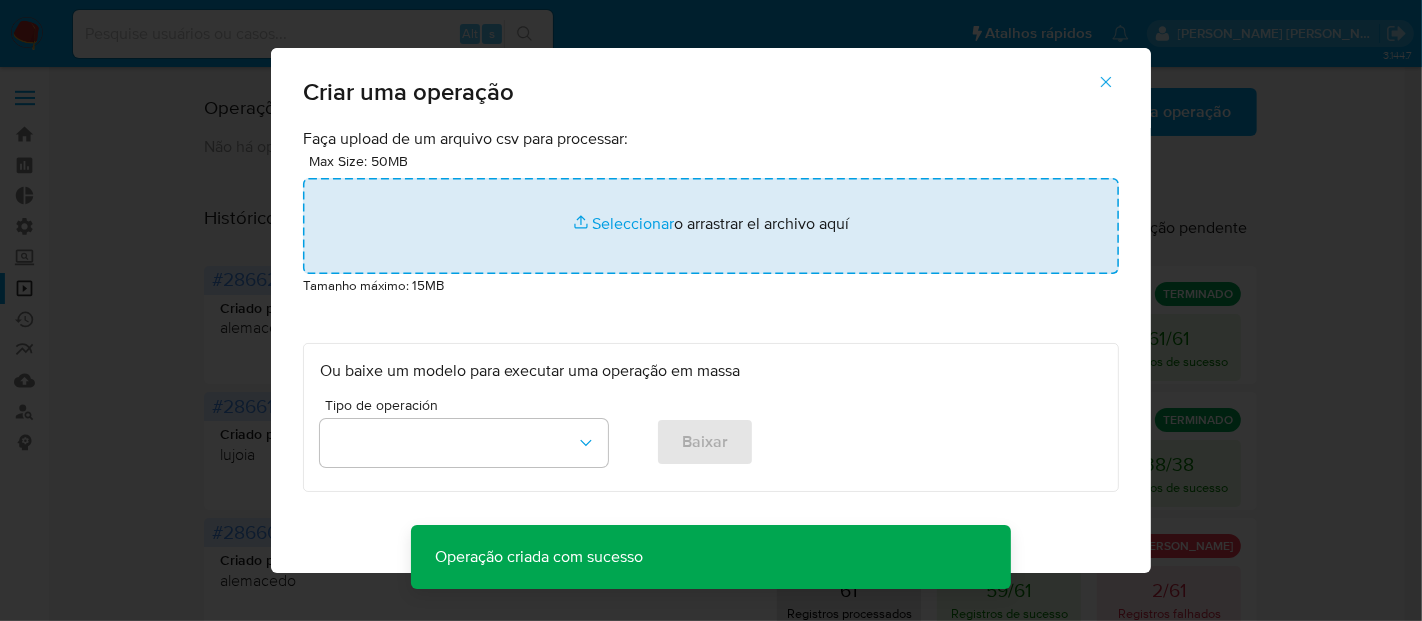click at bounding box center (711, 226) 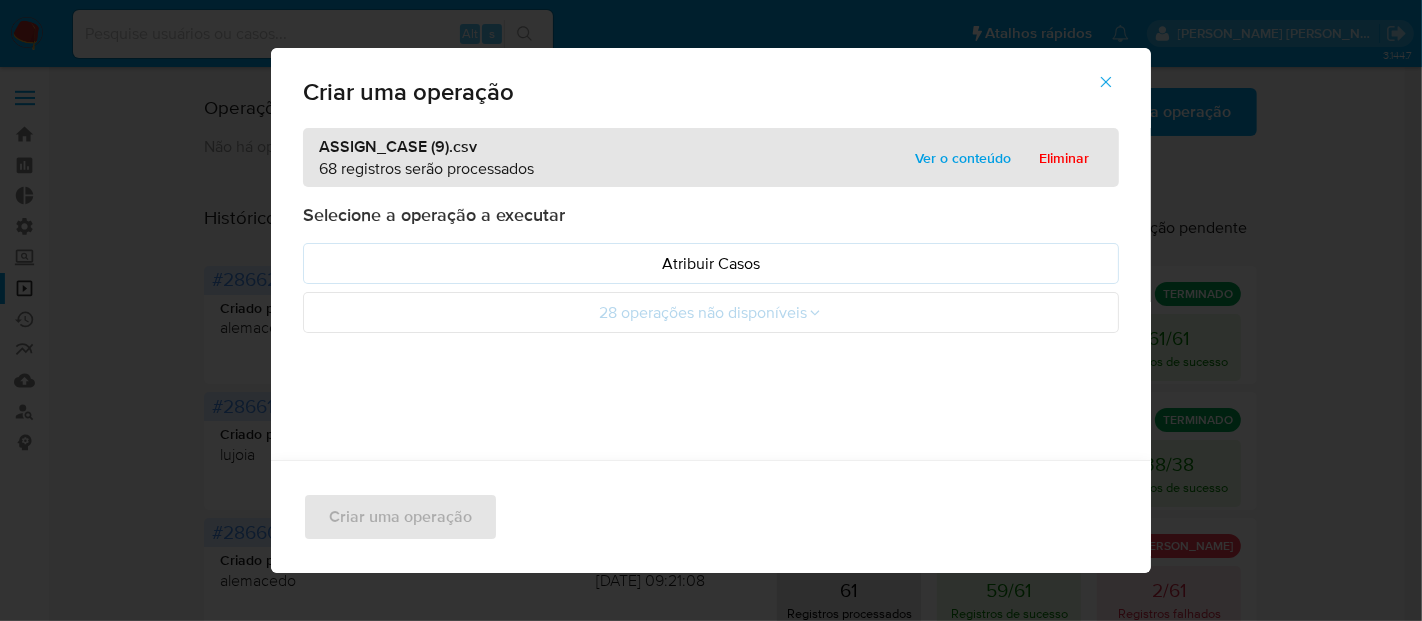 click on "Atribuir Casos" at bounding box center [711, 263] 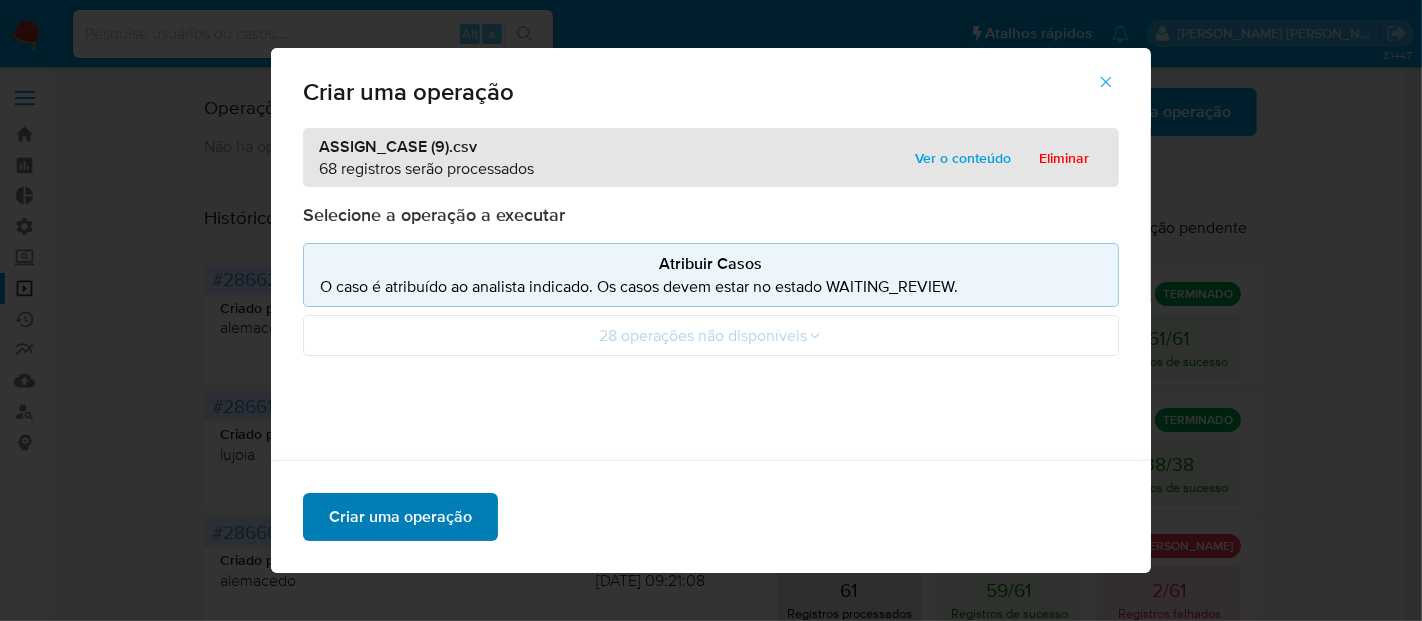 click on "Criar uma operação" at bounding box center (400, 517) 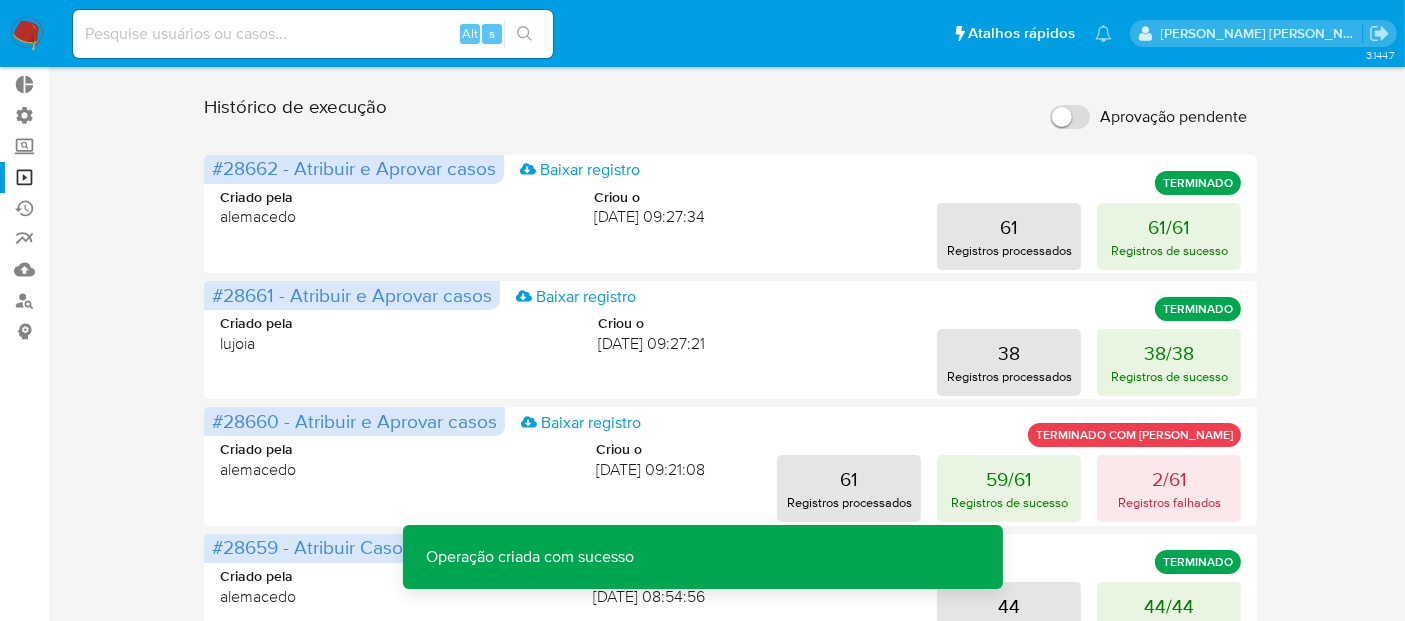 scroll, scrollTop: 0, scrollLeft: 0, axis: both 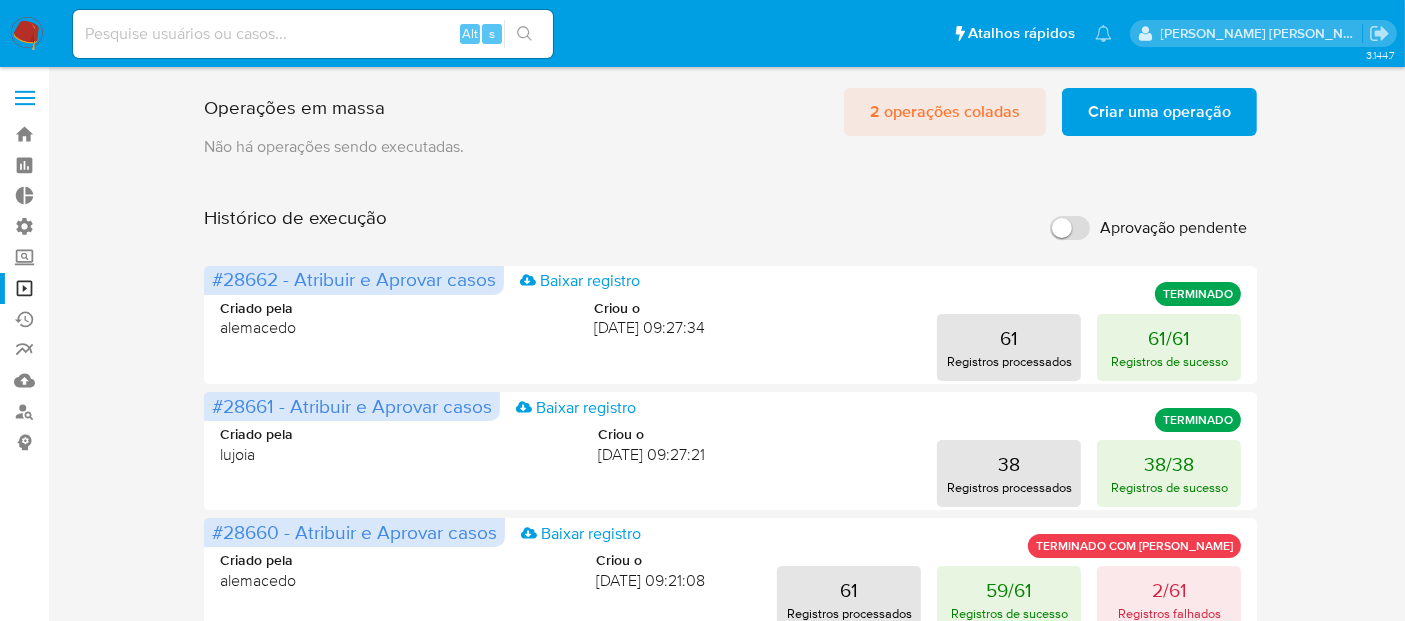 click on "2 operações coladas" at bounding box center [945, 112] 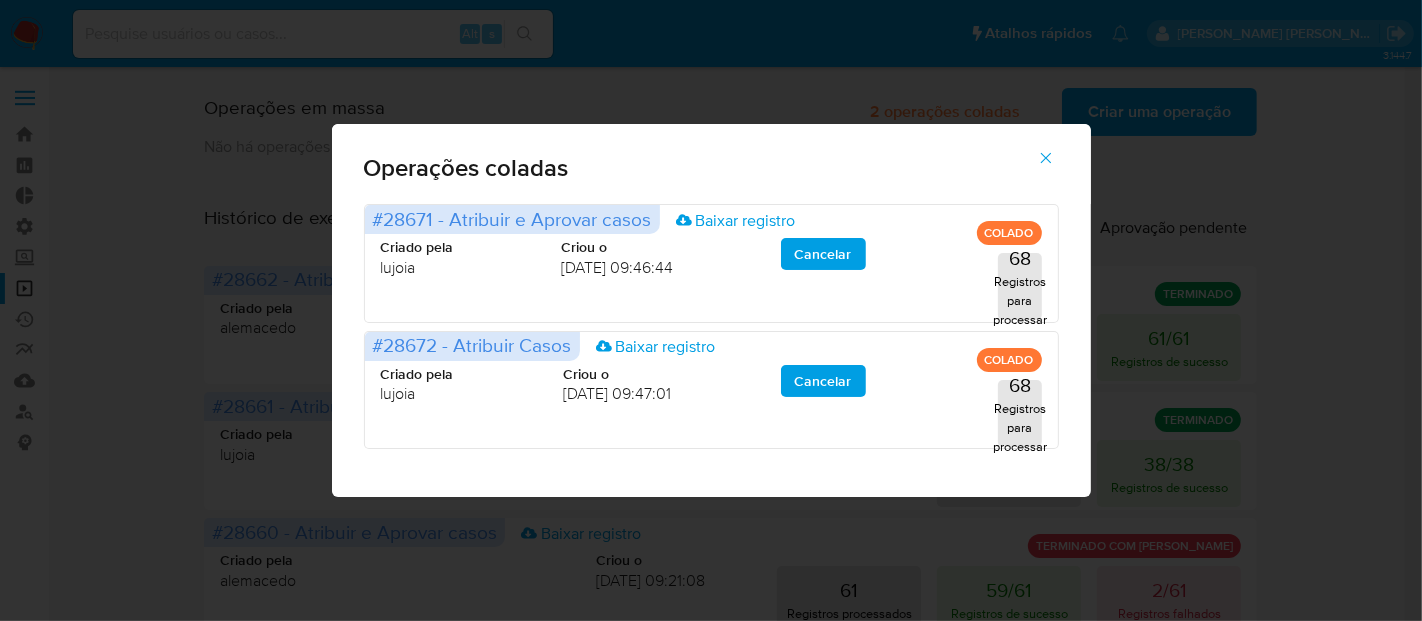 click 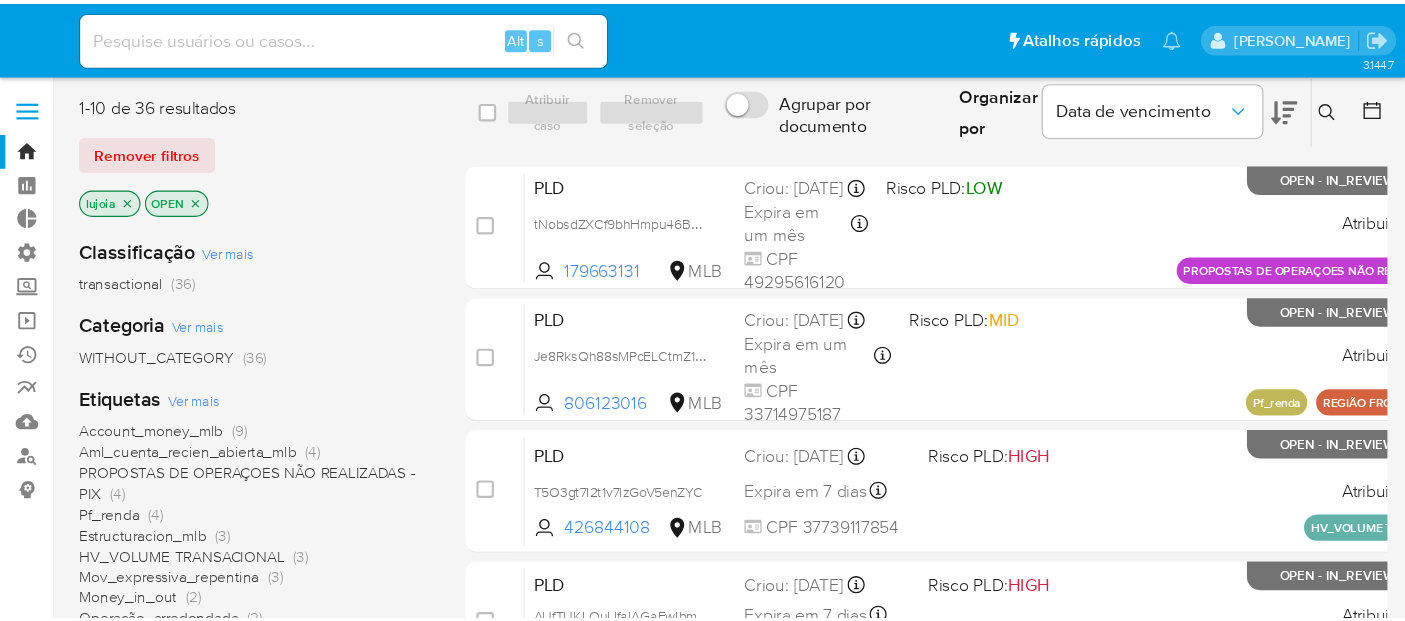scroll, scrollTop: 0, scrollLeft: 0, axis: both 